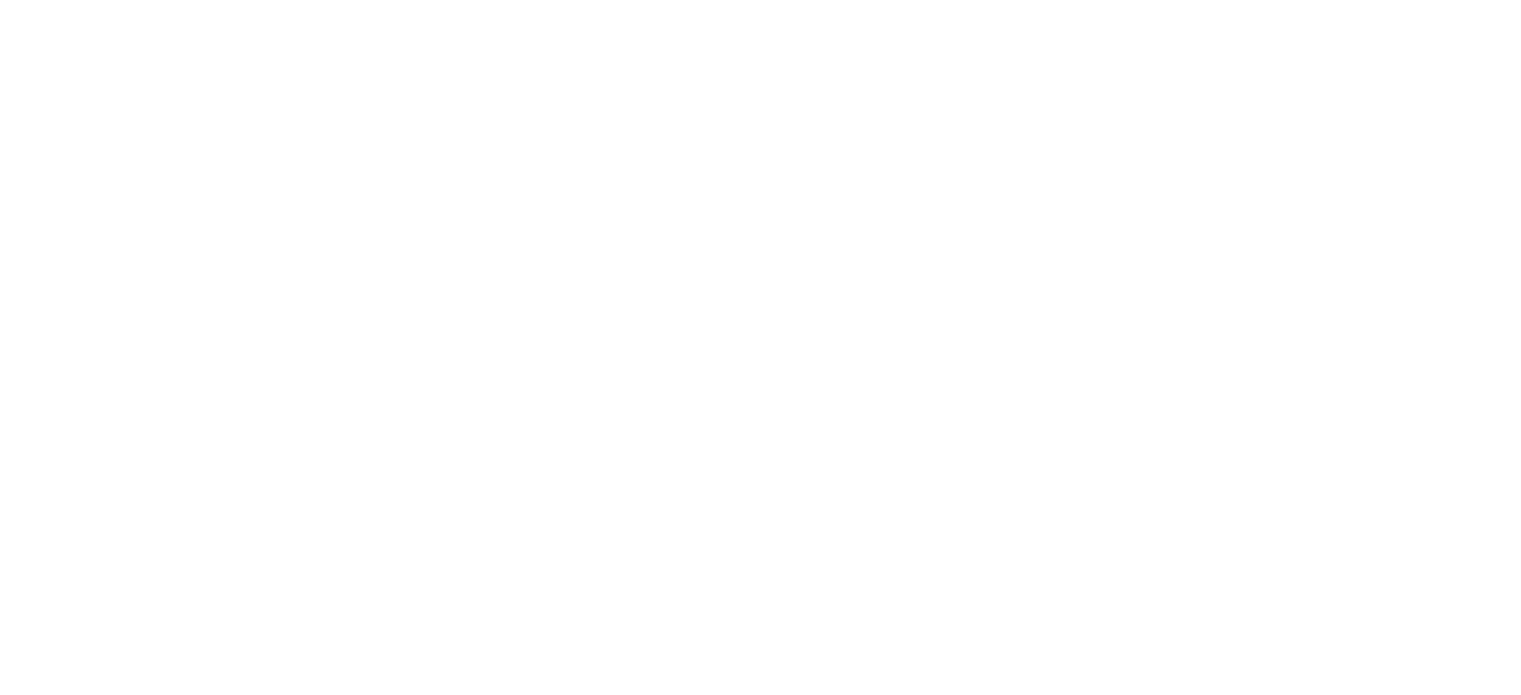 scroll, scrollTop: 0, scrollLeft: 0, axis: both 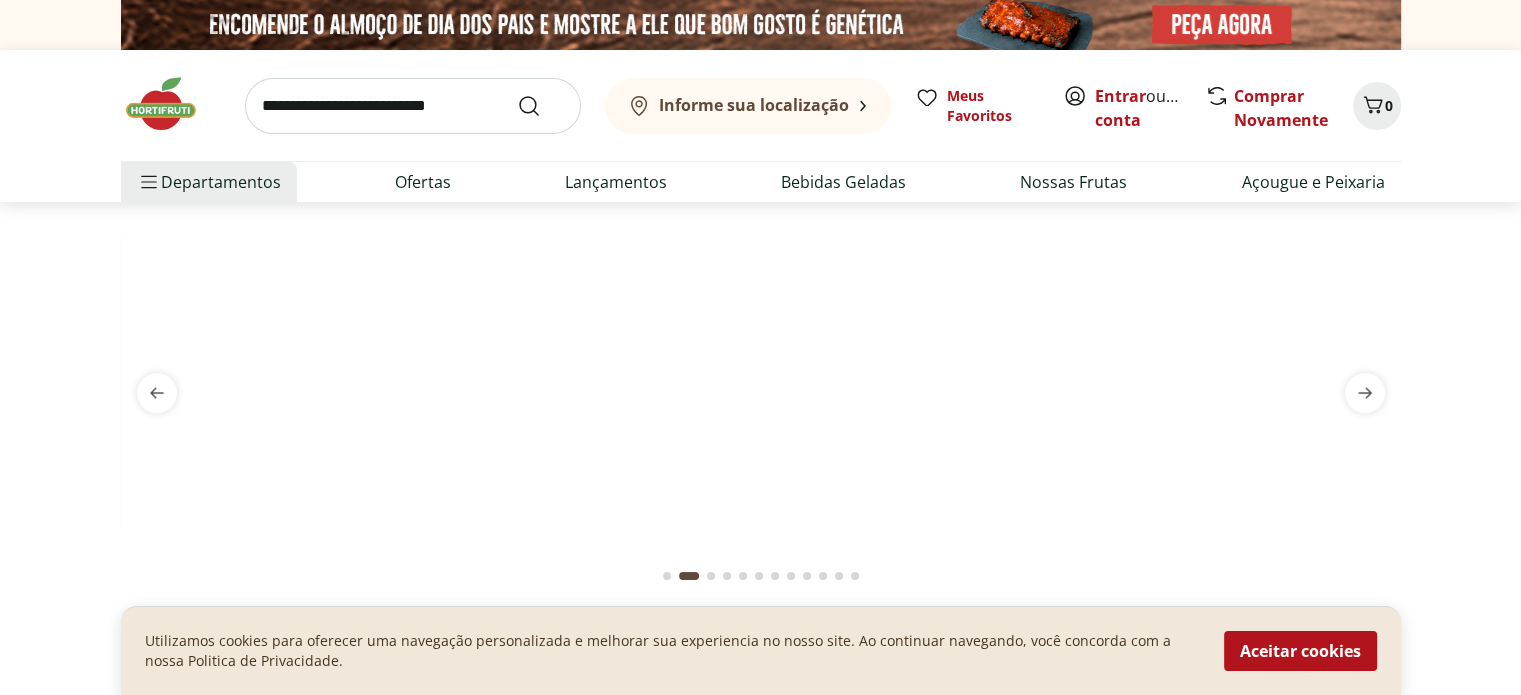 click at bounding box center [761, 226] 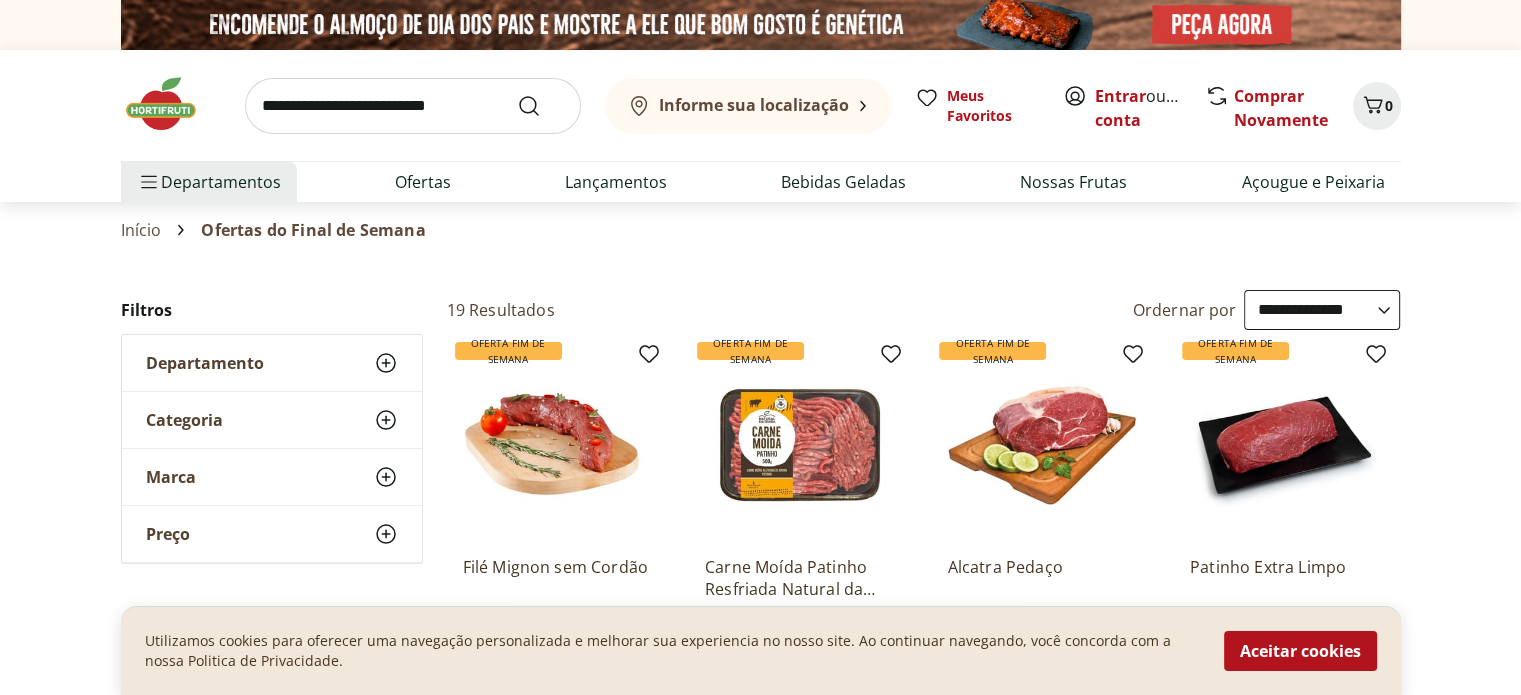 scroll, scrollTop: 166, scrollLeft: 0, axis: vertical 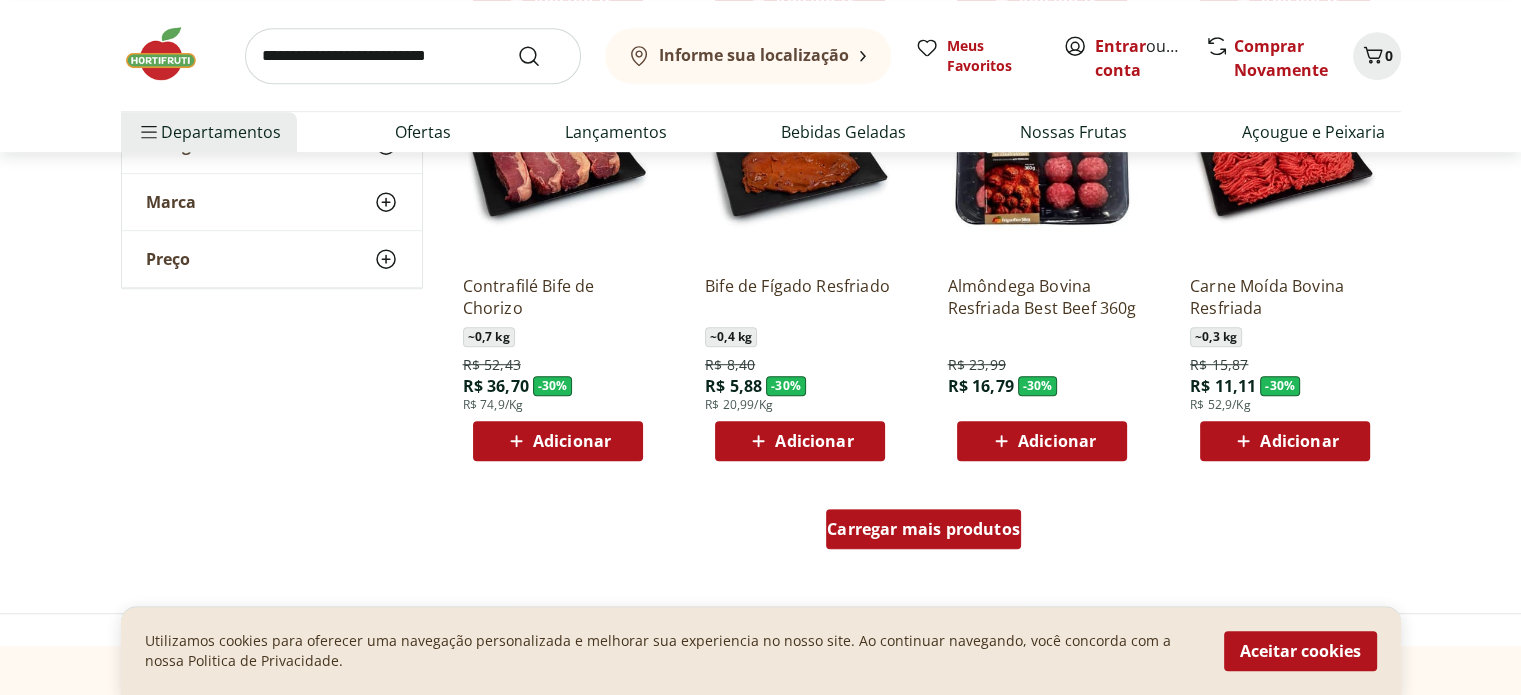 click on "Carregar mais produtos" at bounding box center [923, 529] 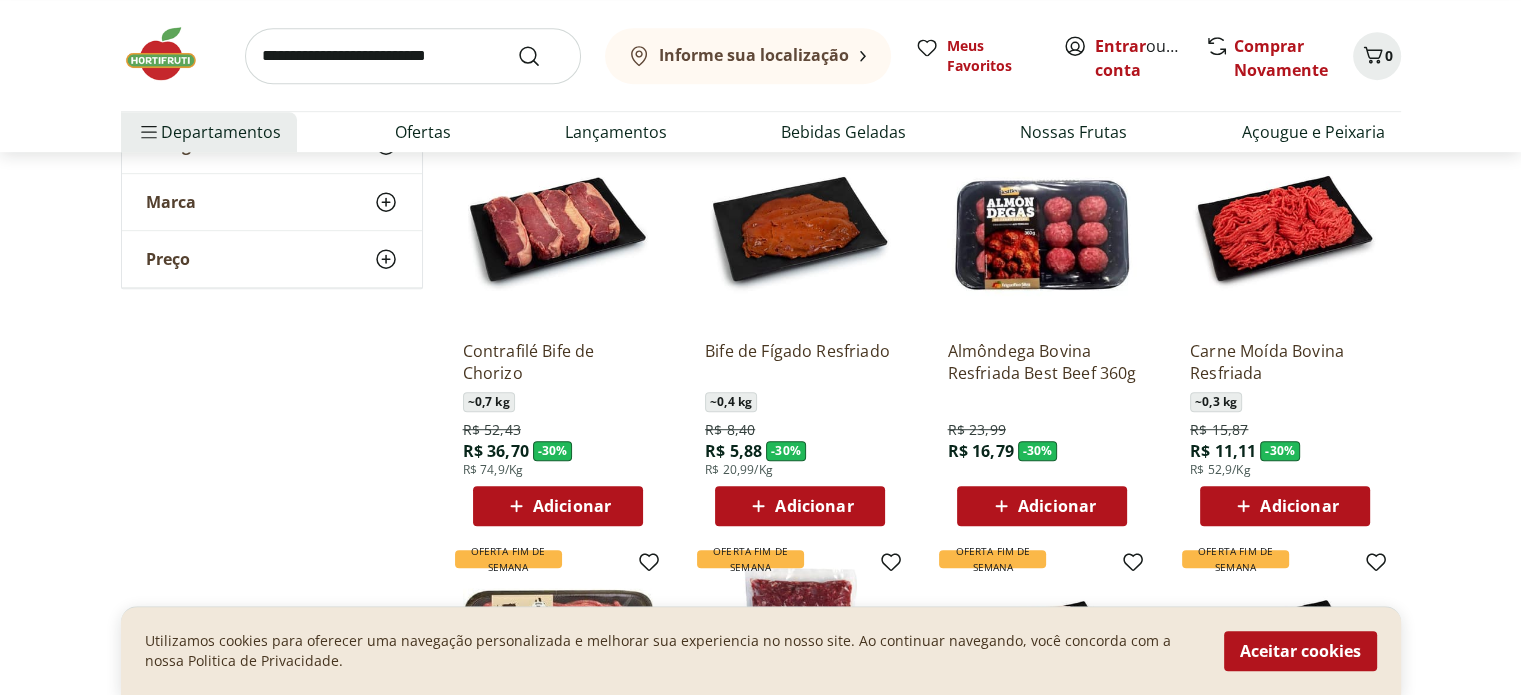 scroll, scrollTop: 1091, scrollLeft: 0, axis: vertical 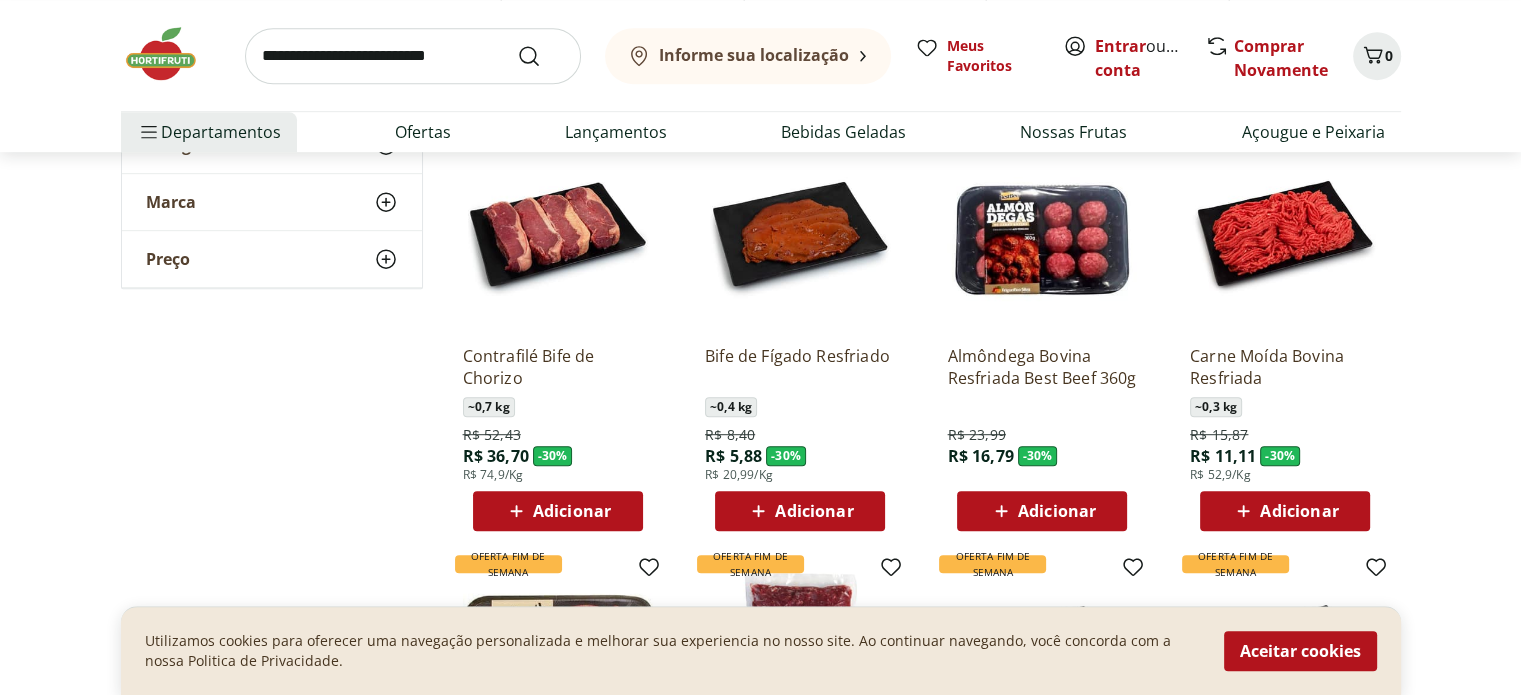 click 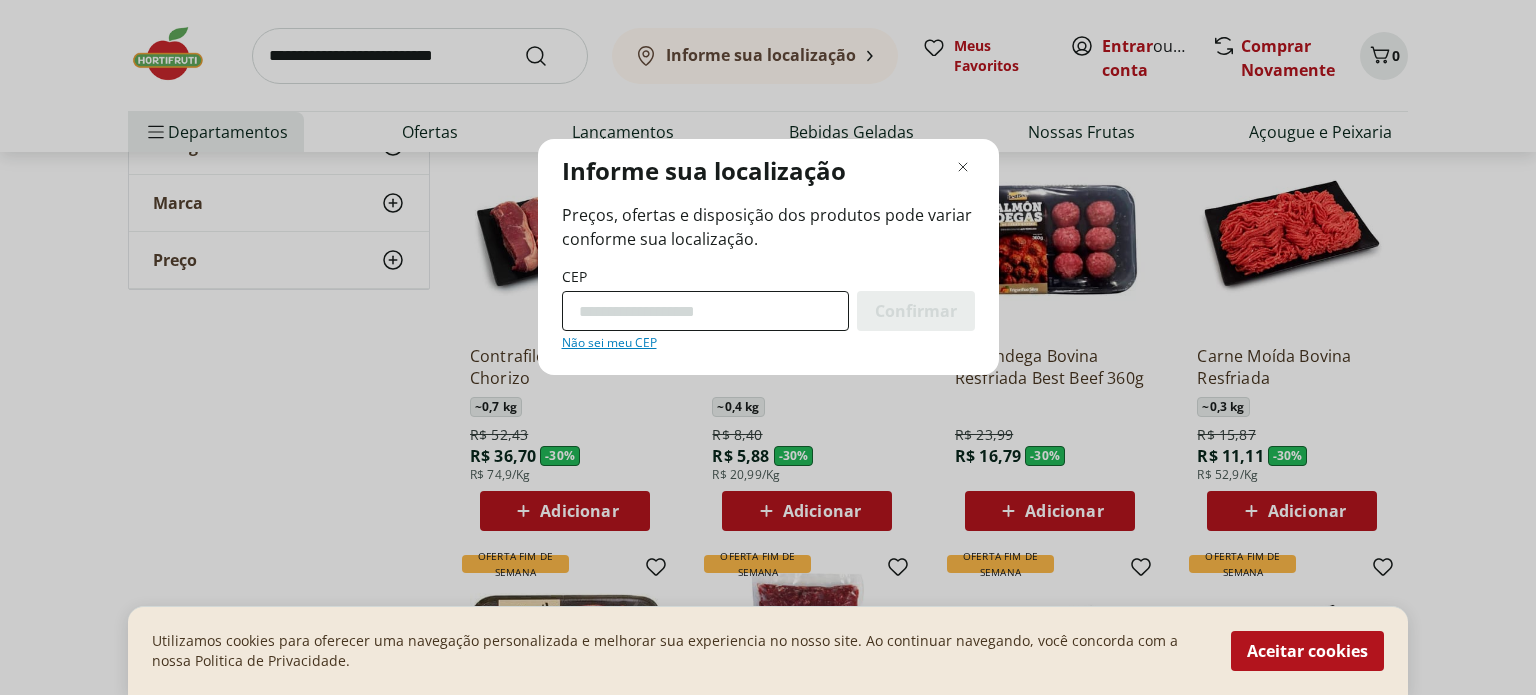 click on "CEP" at bounding box center (705, 311) 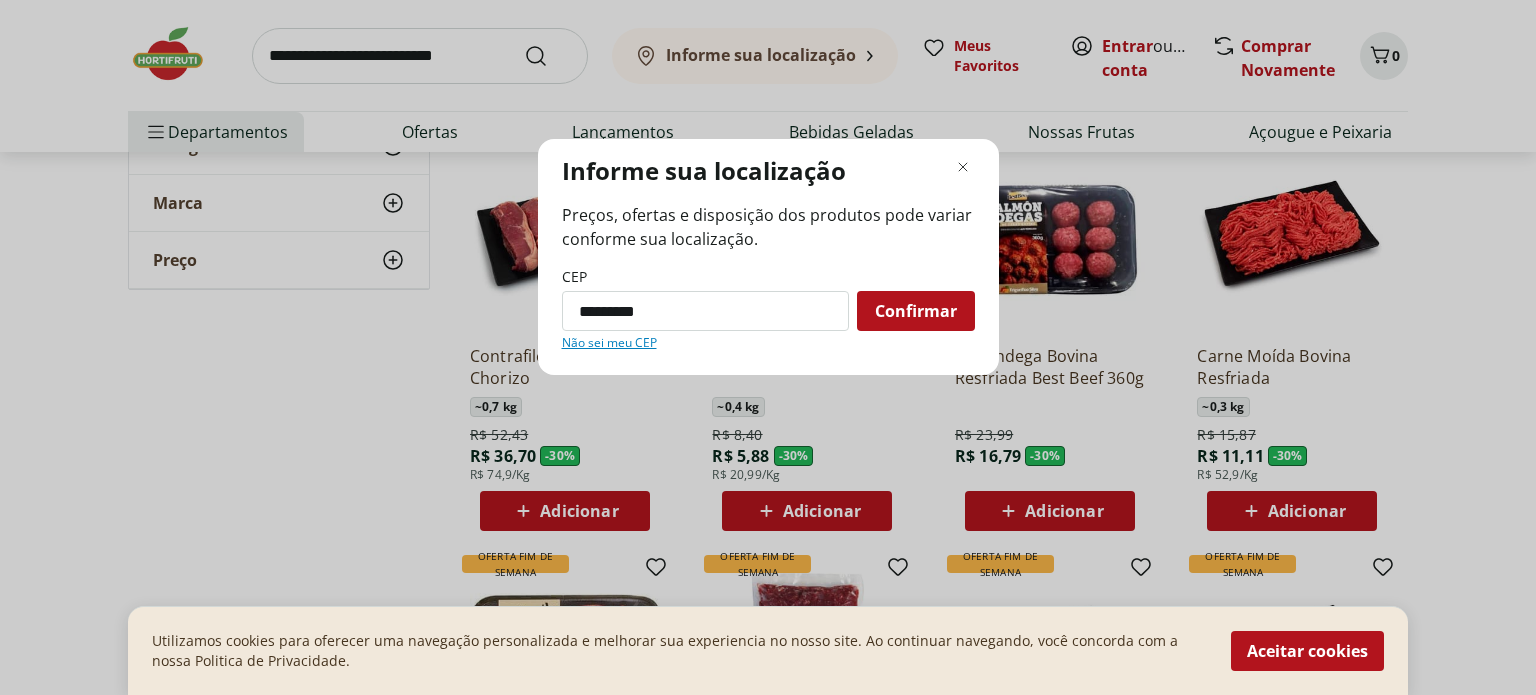 click on "Confirmar" at bounding box center [916, 311] 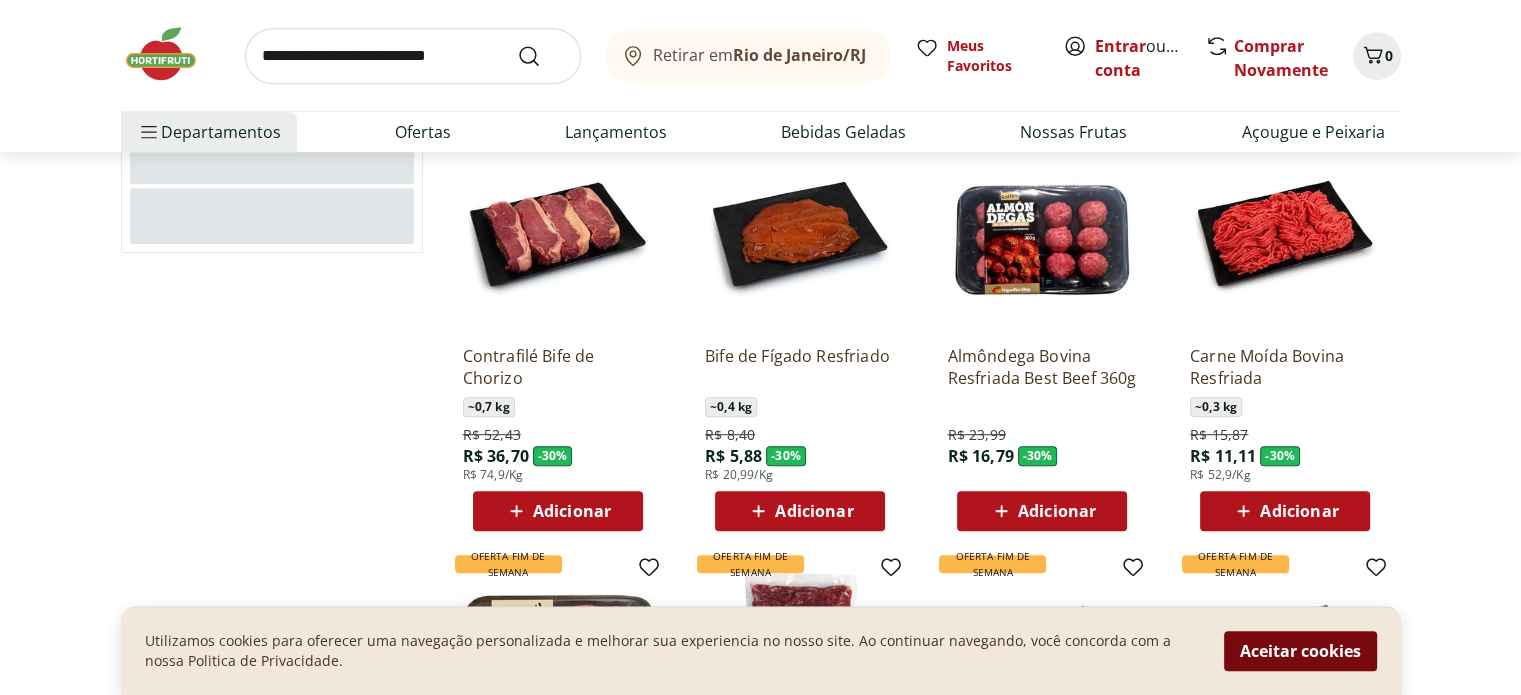 click on "Aceitar cookies" at bounding box center (1300, 651) 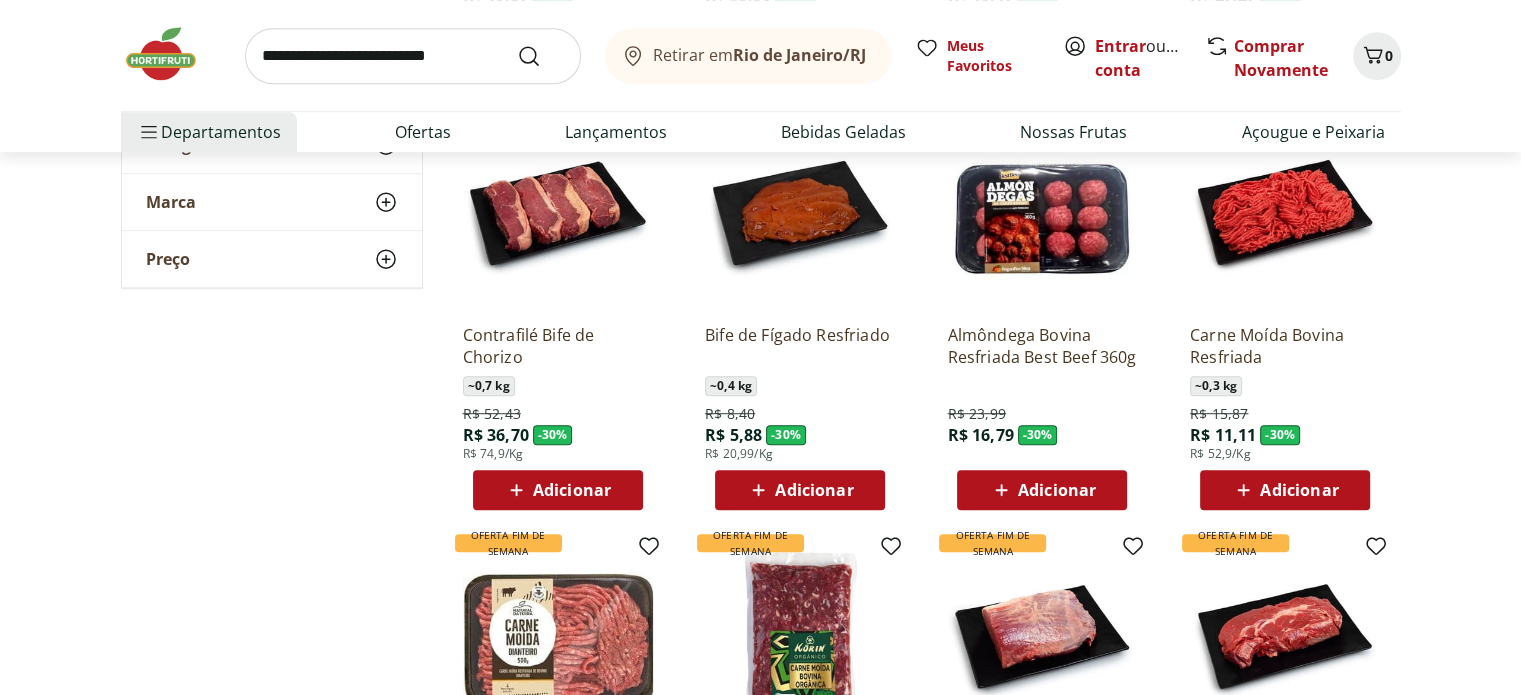 scroll, scrollTop: 1395, scrollLeft: 0, axis: vertical 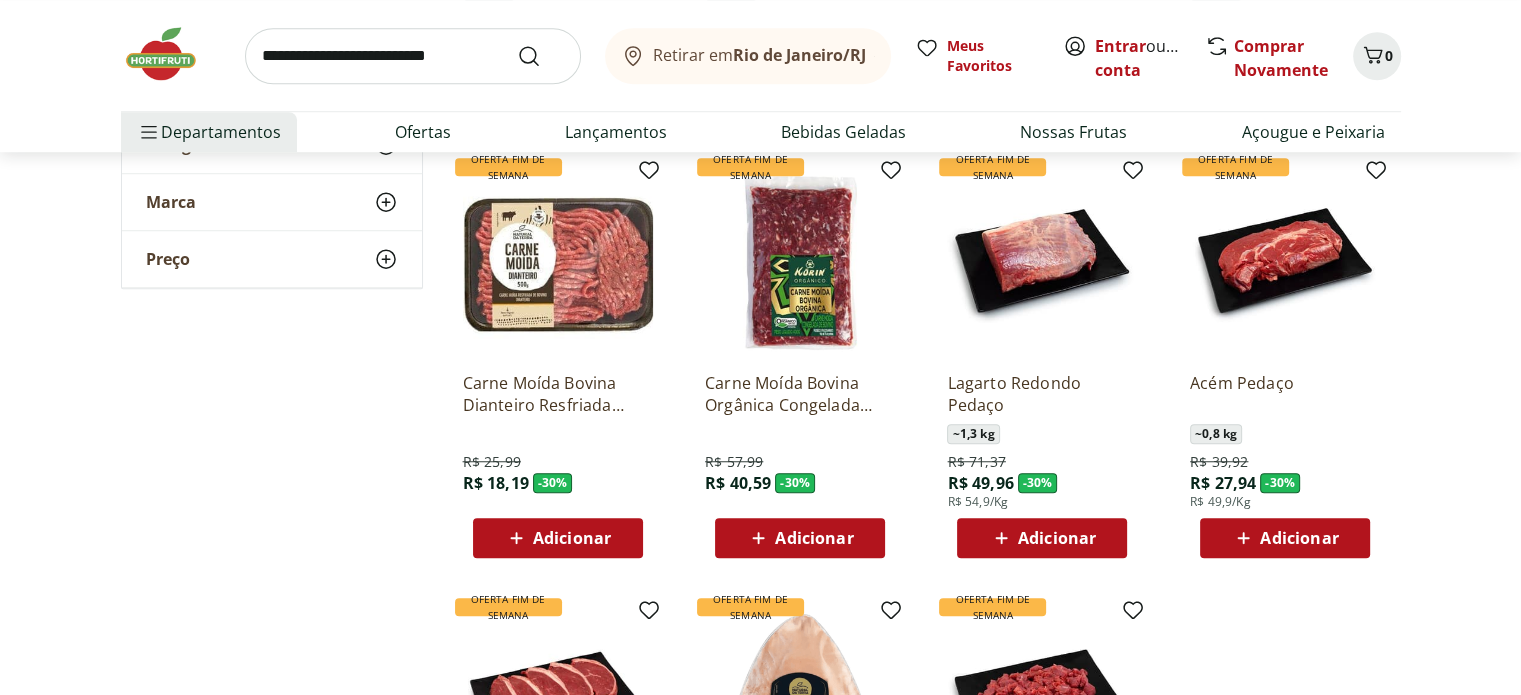 click on "Adicionar" at bounding box center (572, 538) 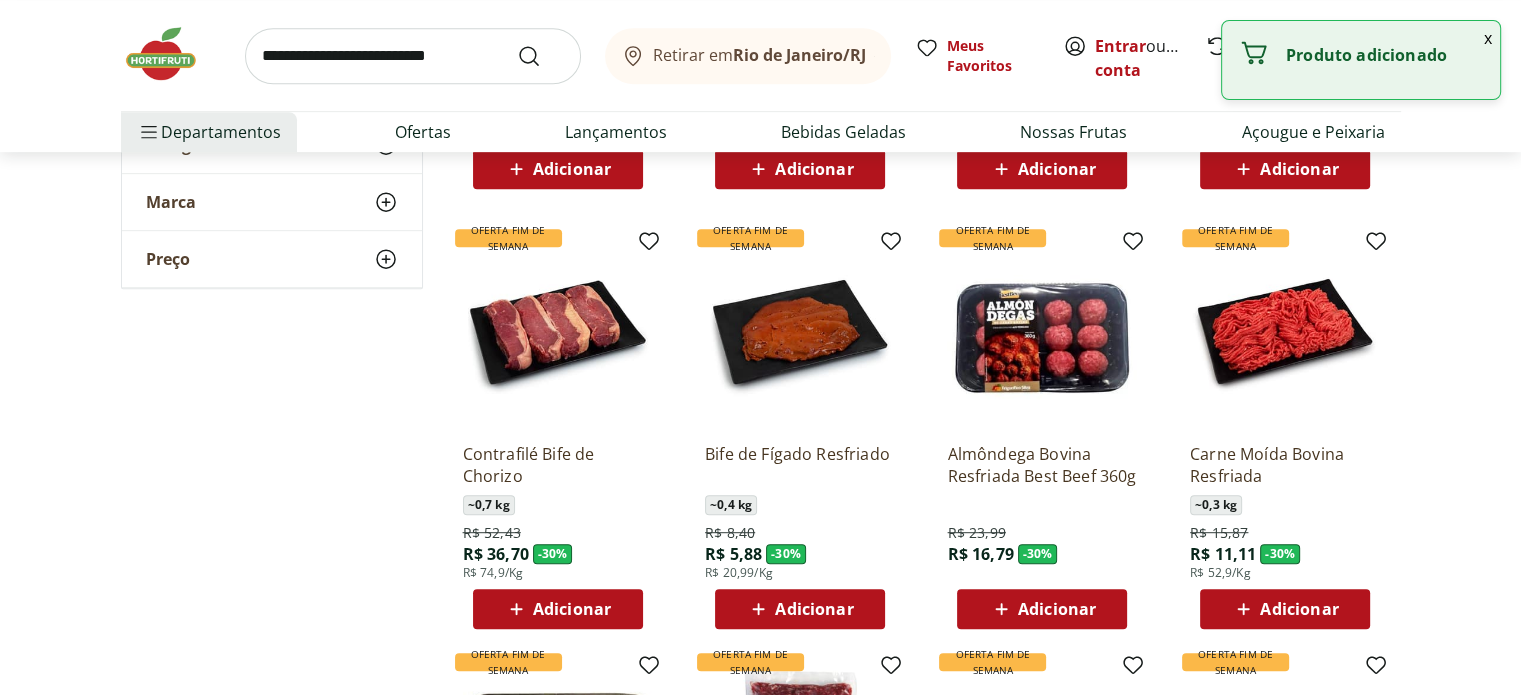 scroll, scrollTop: 943, scrollLeft: 0, axis: vertical 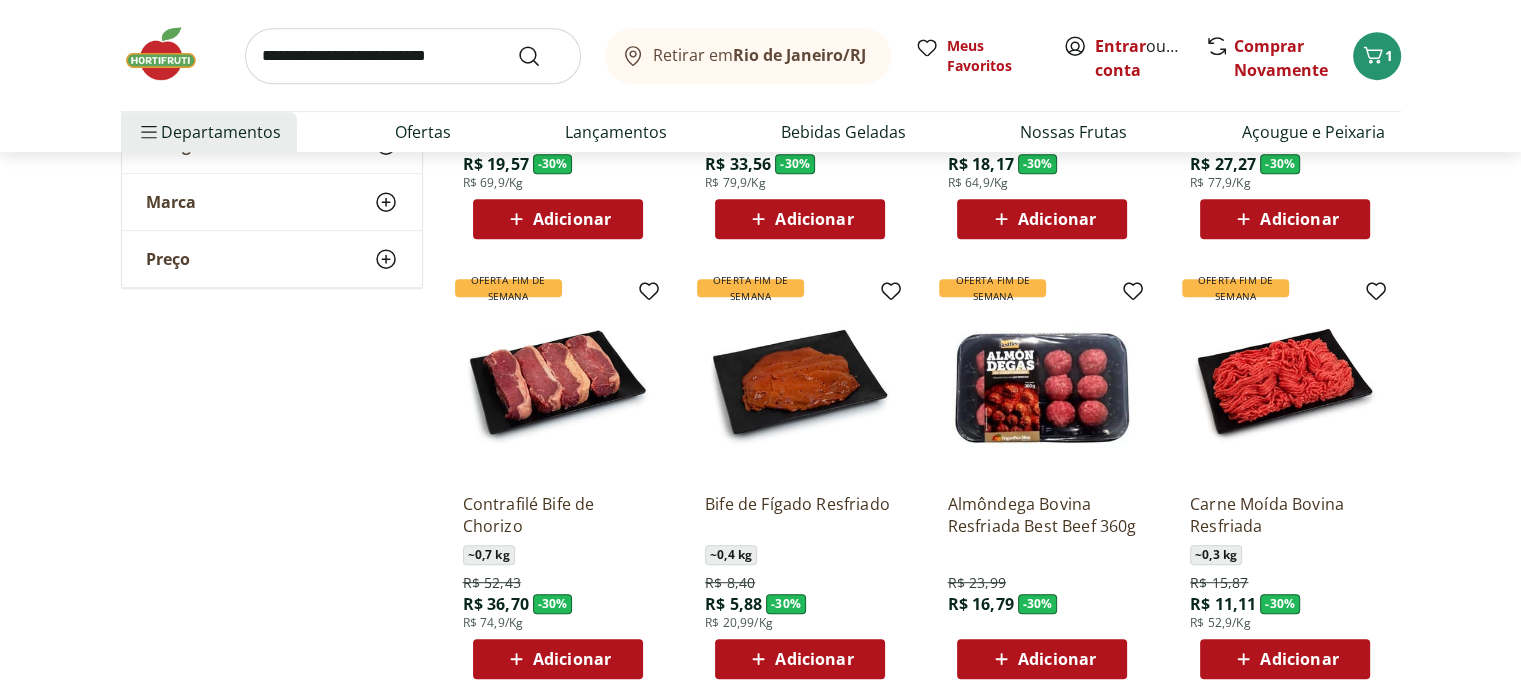 click on "Adicionar" at bounding box center (1299, 659) 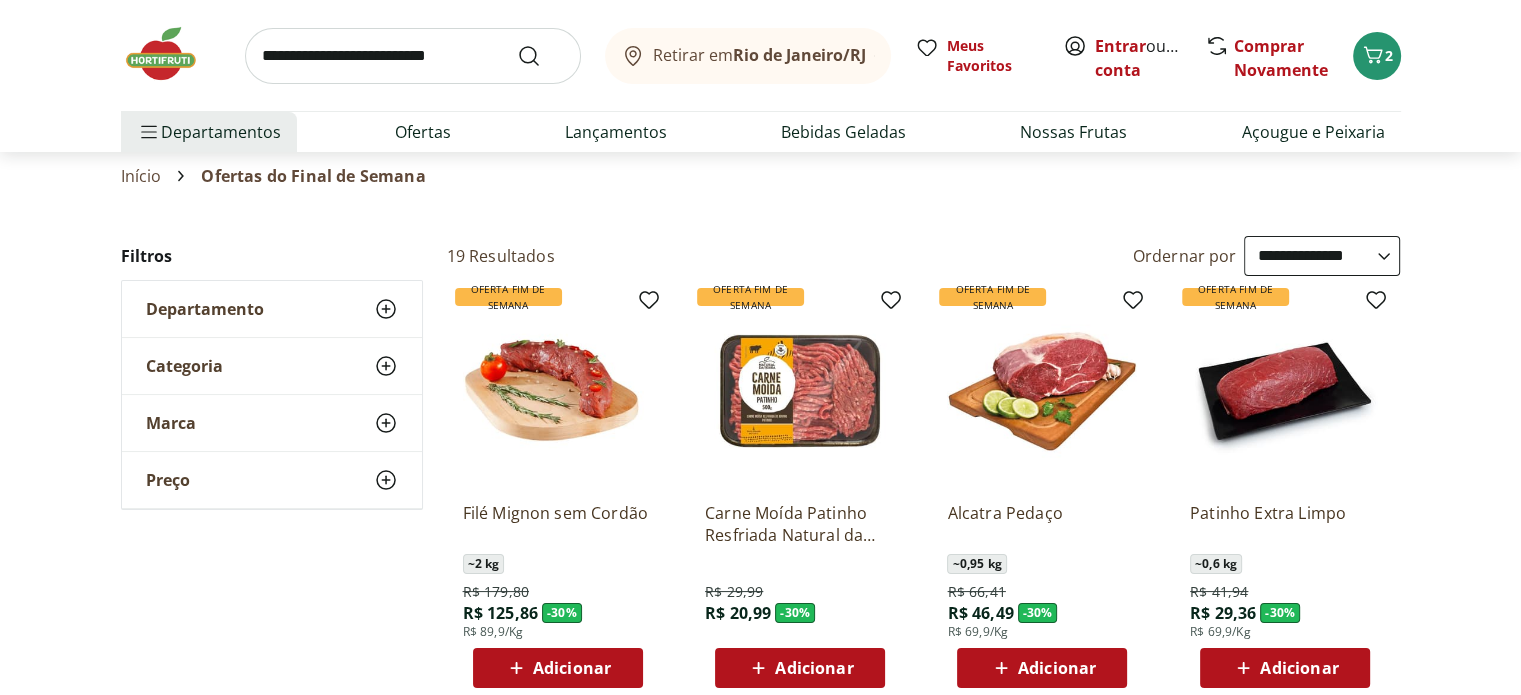scroll, scrollTop: 140, scrollLeft: 0, axis: vertical 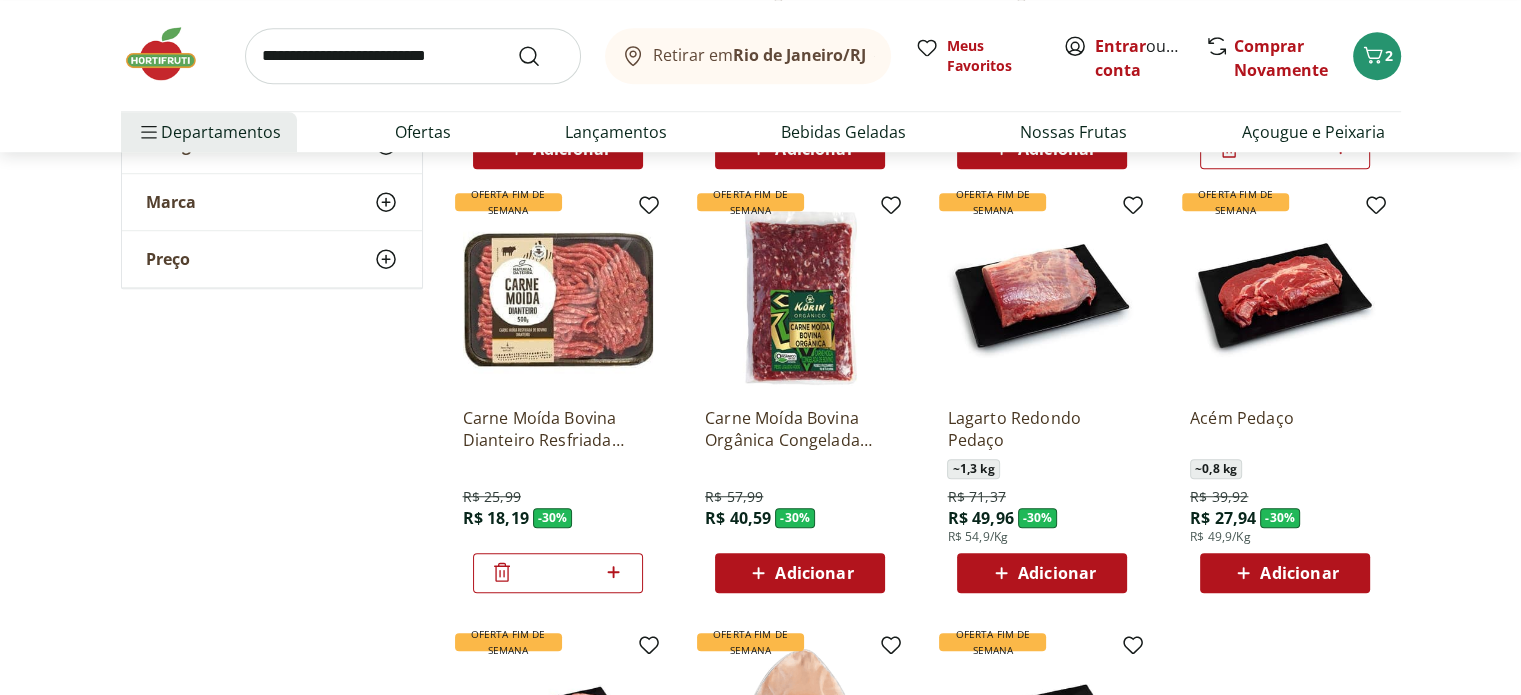 click on "Carne Moída Bovina Dianteiro Resfriada Natural da Terra 500g R$ 25,99 R$ 18,19 - 30 % *" at bounding box center [558, 492] 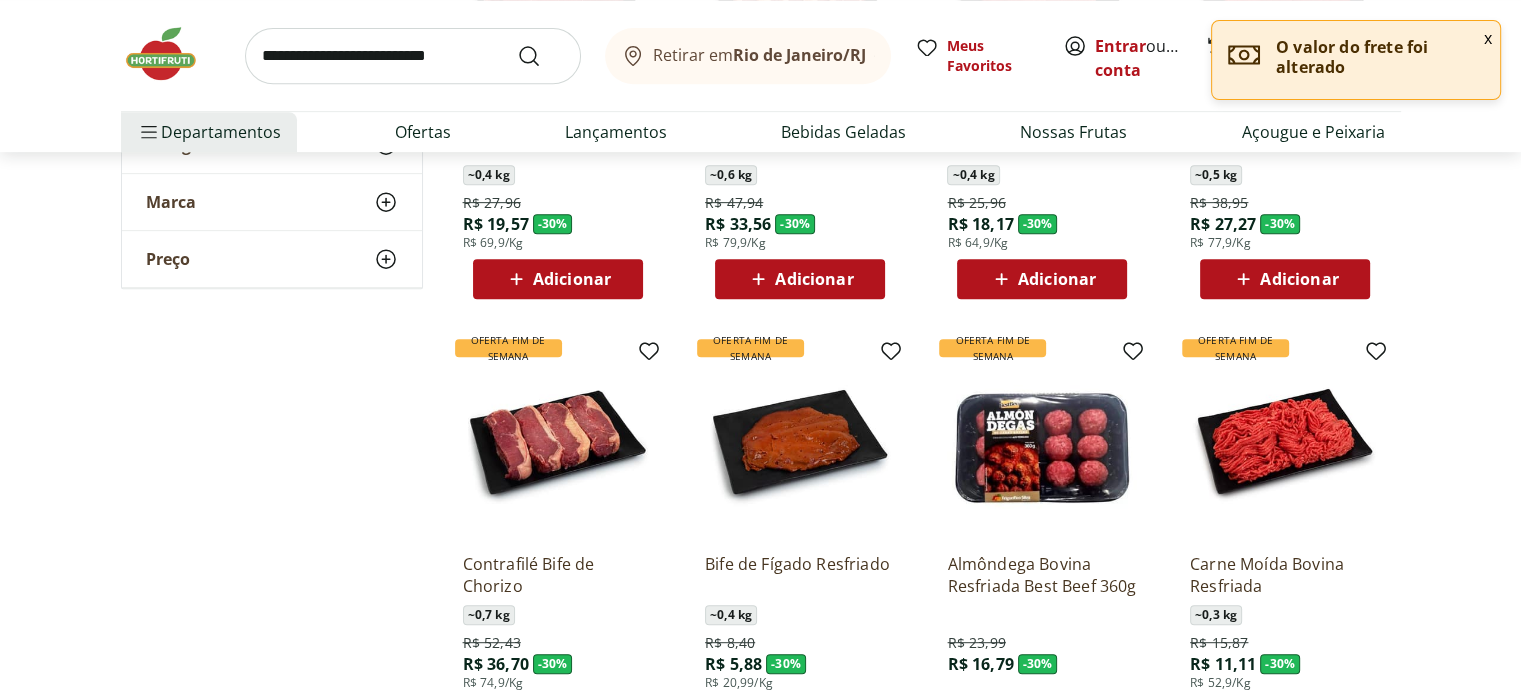 scroll, scrollTop: 1065, scrollLeft: 0, axis: vertical 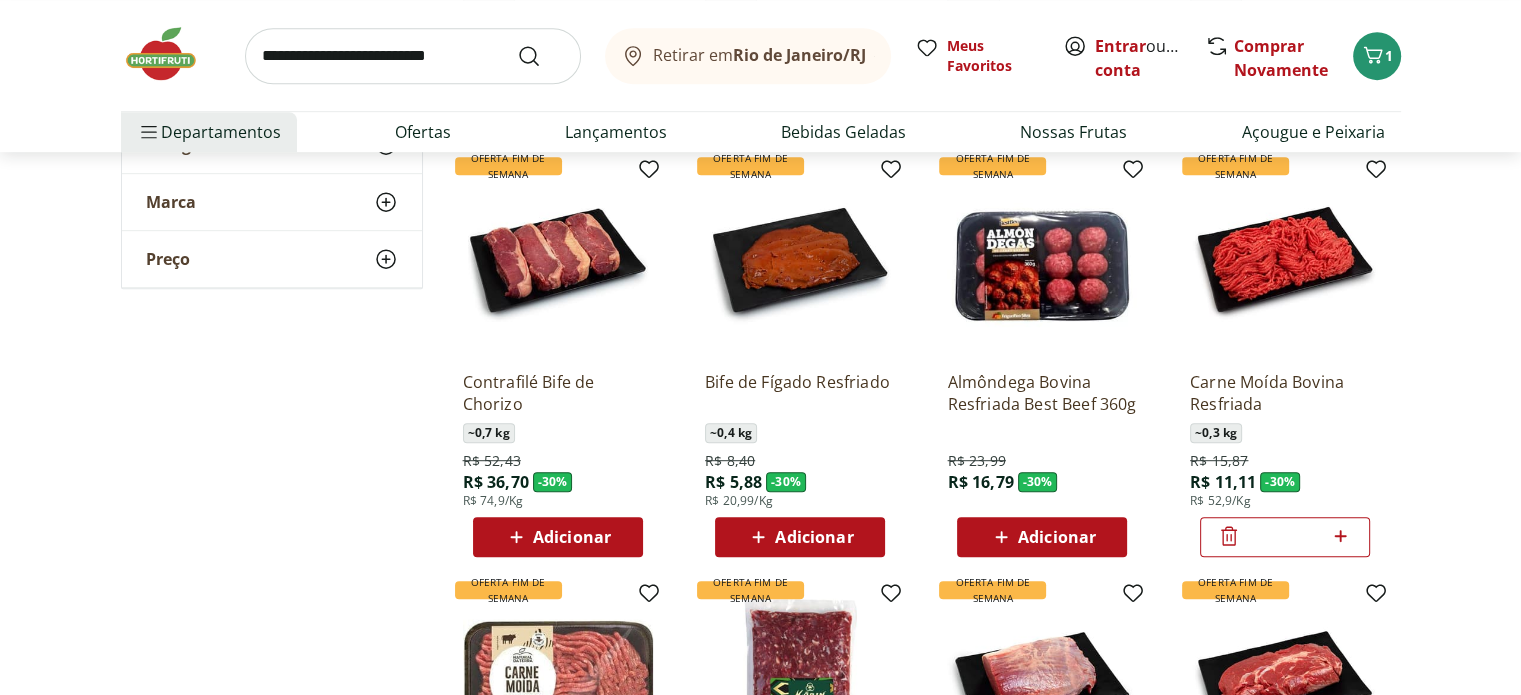 click on "Adicionar" at bounding box center [1057, 537] 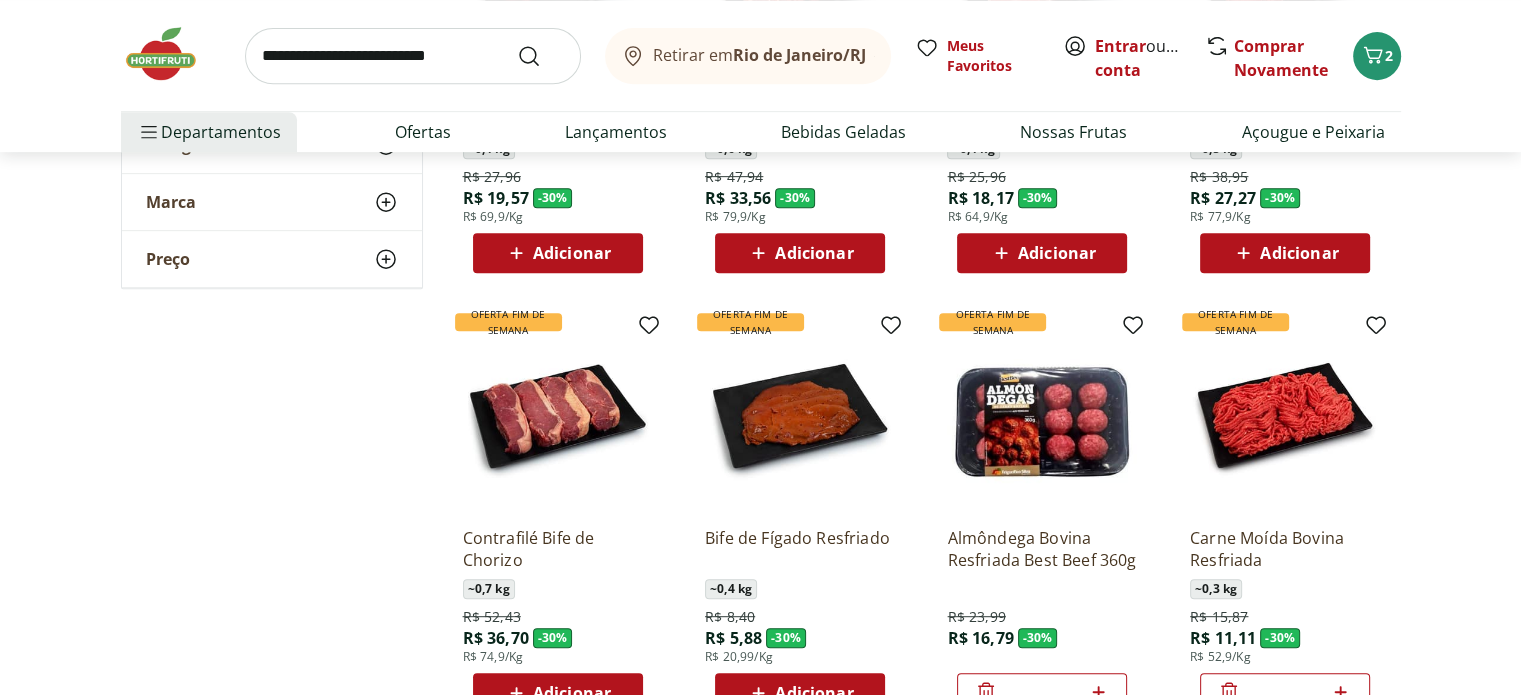 scroll, scrollTop: 1000, scrollLeft: 0, axis: vertical 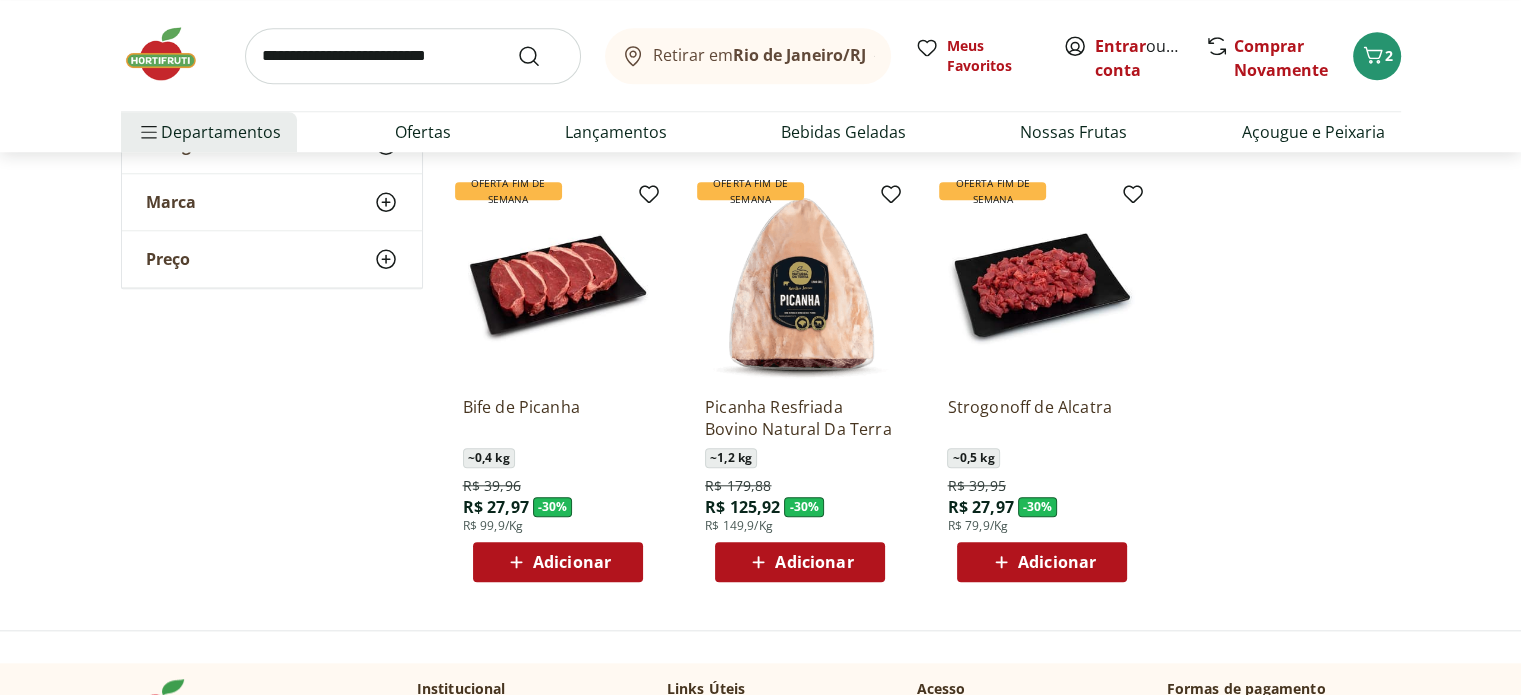 click on "Adicionar" at bounding box center [572, 562] 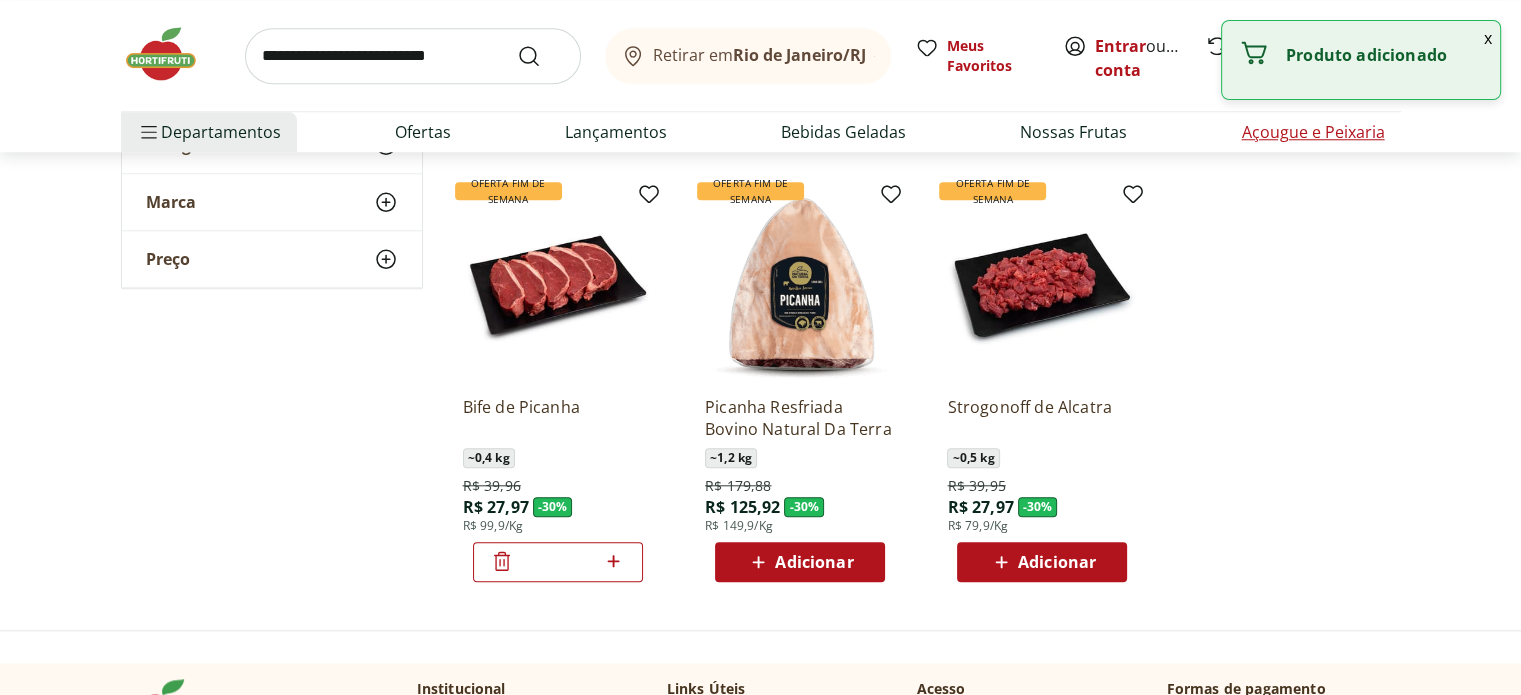 click on "Açougue e Peixaria" at bounding box center [1312, 132] 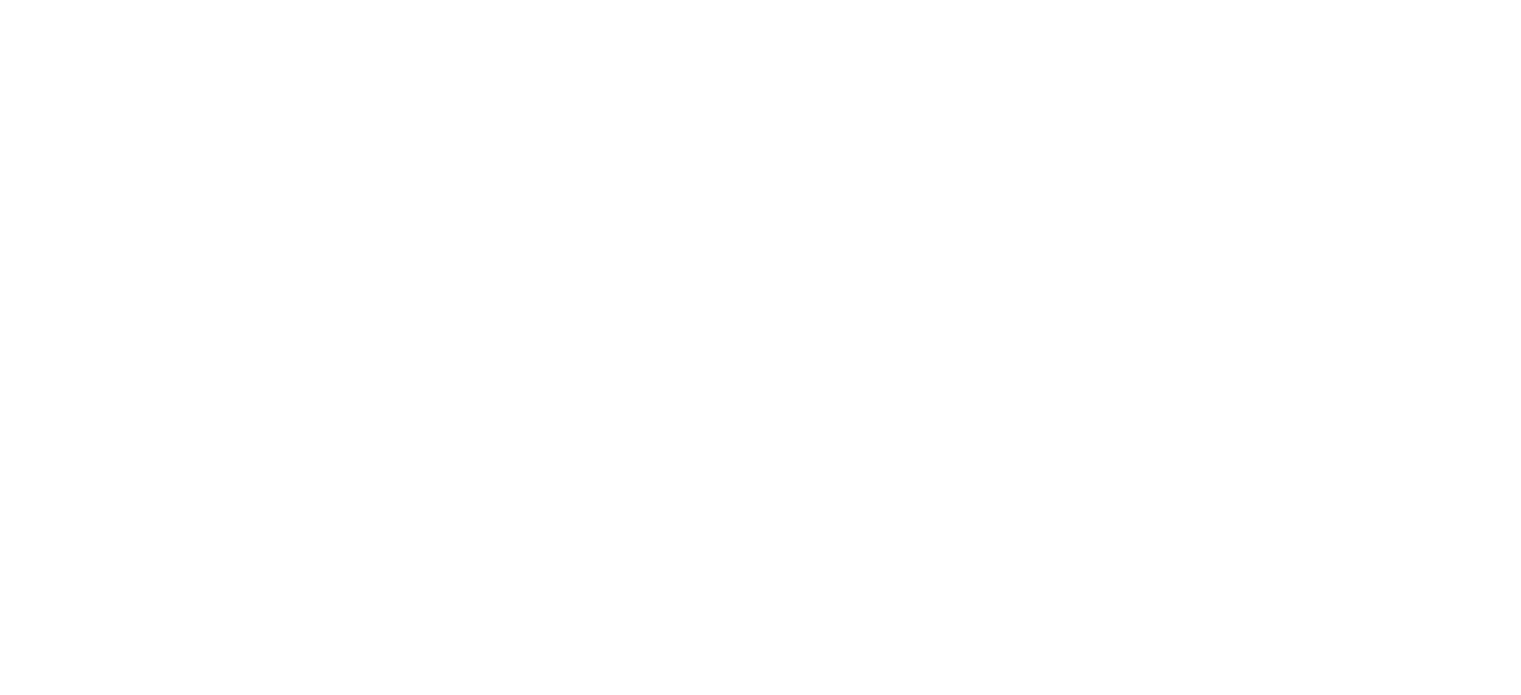 scroll, scrollTop: 0, scrollLeft: 0, axis: both 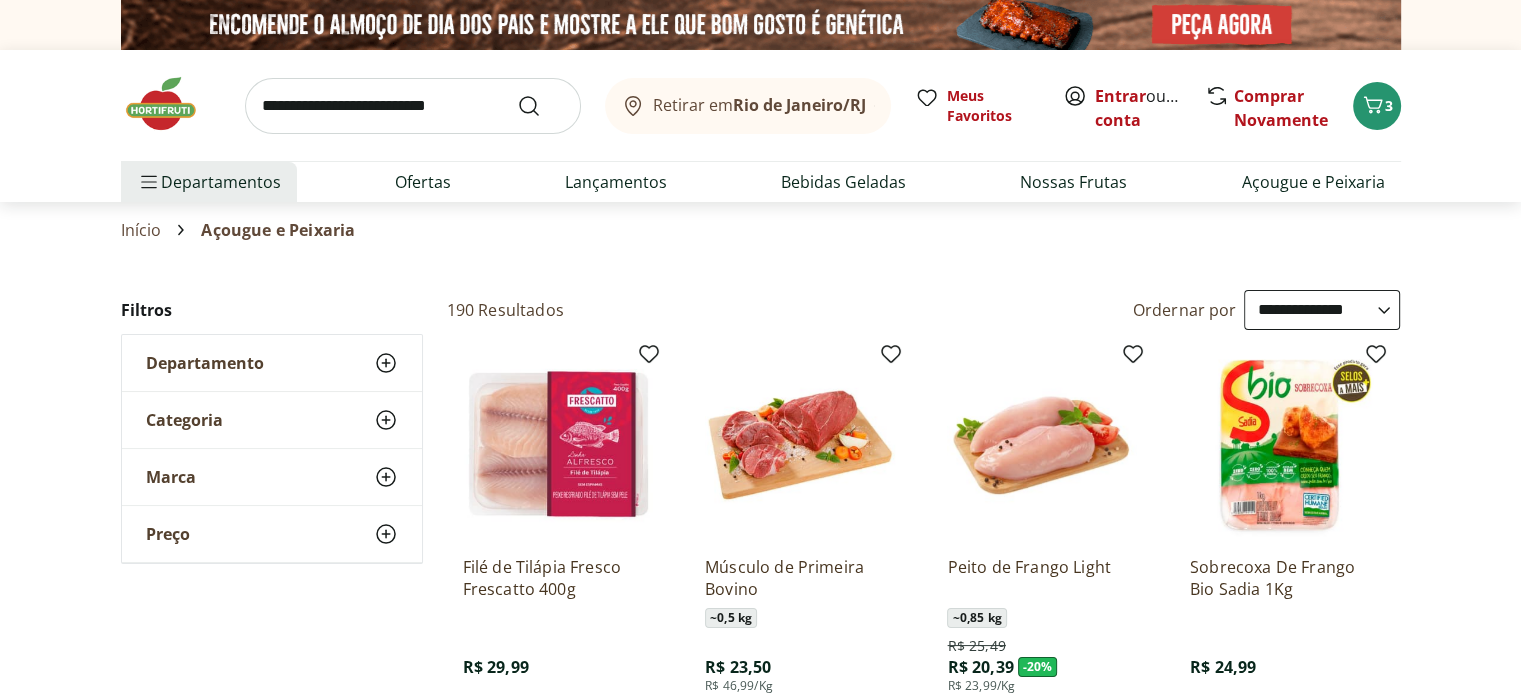 click on "**********" at bounding box center (1322, 310) 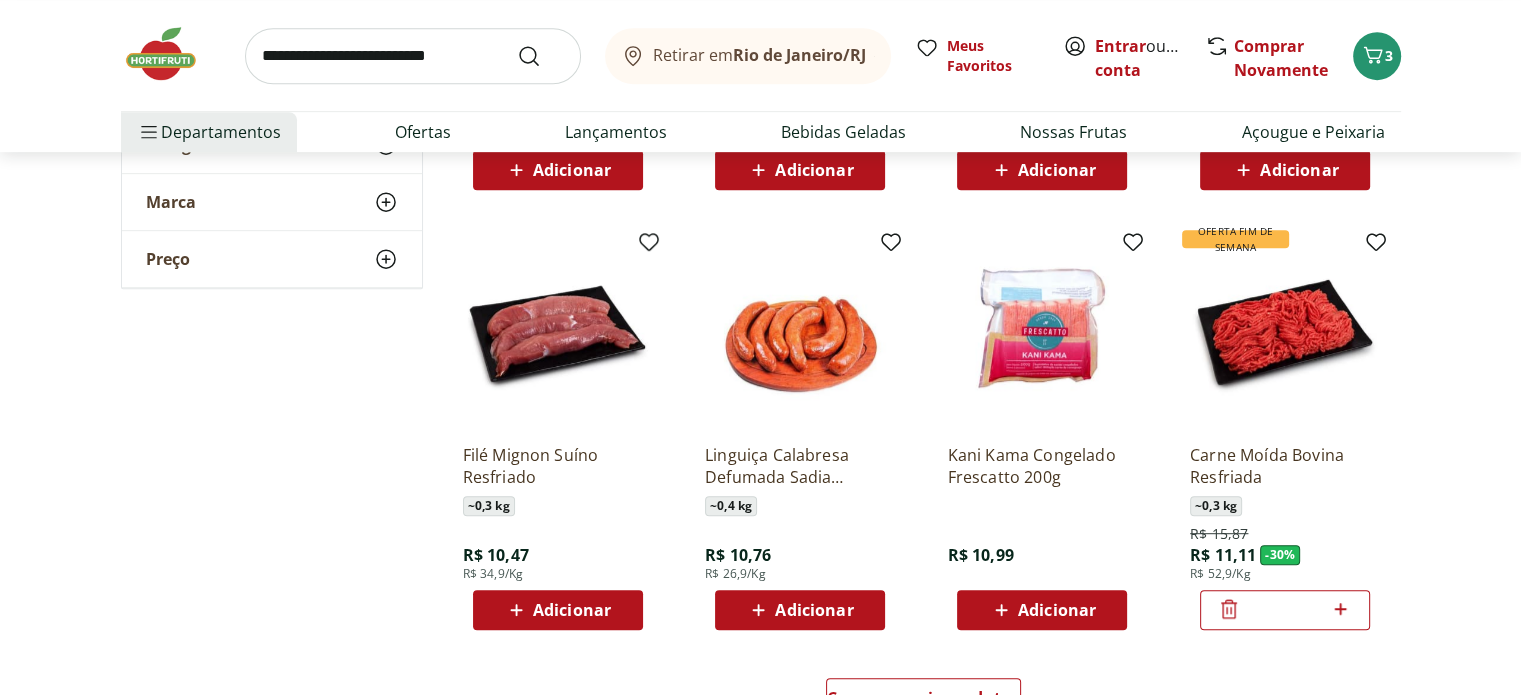 scroll, scrollTop: 1020, scrollLeft: 0, axis: vertical 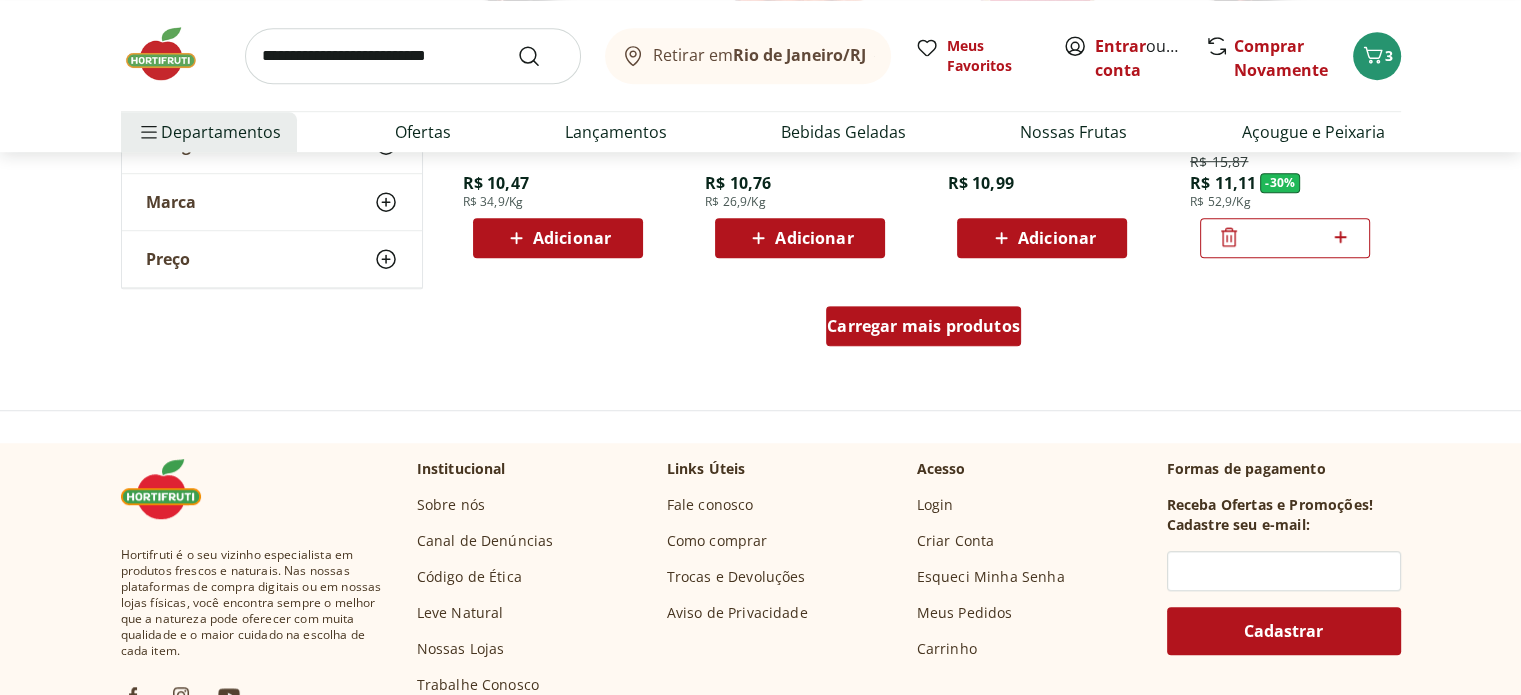 click on "Carregar mais produtos" at bounding box center (923, 326) 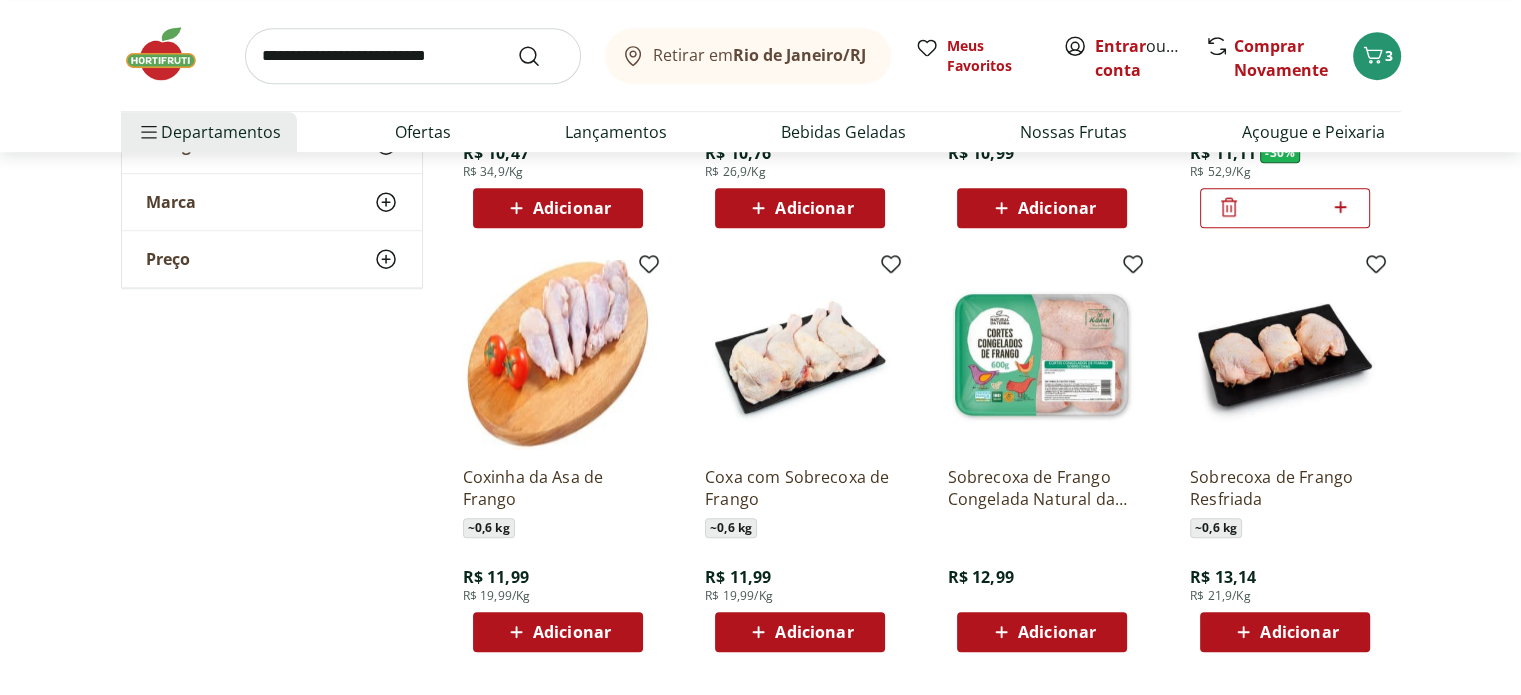 scroll, scrollTop: 1383, scrollLeft: 0, axis: vertical 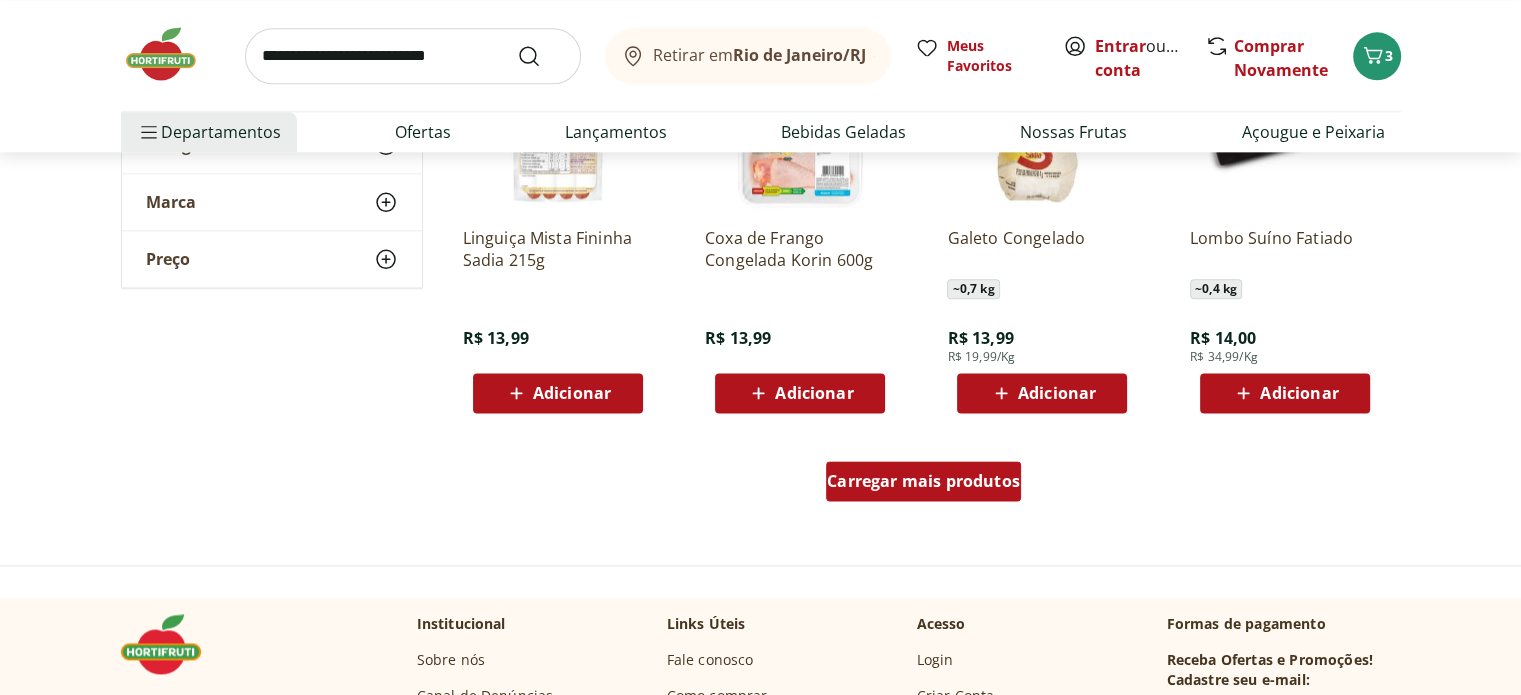 click on "Carregar mais produtos" at bounding box center [923, 481] 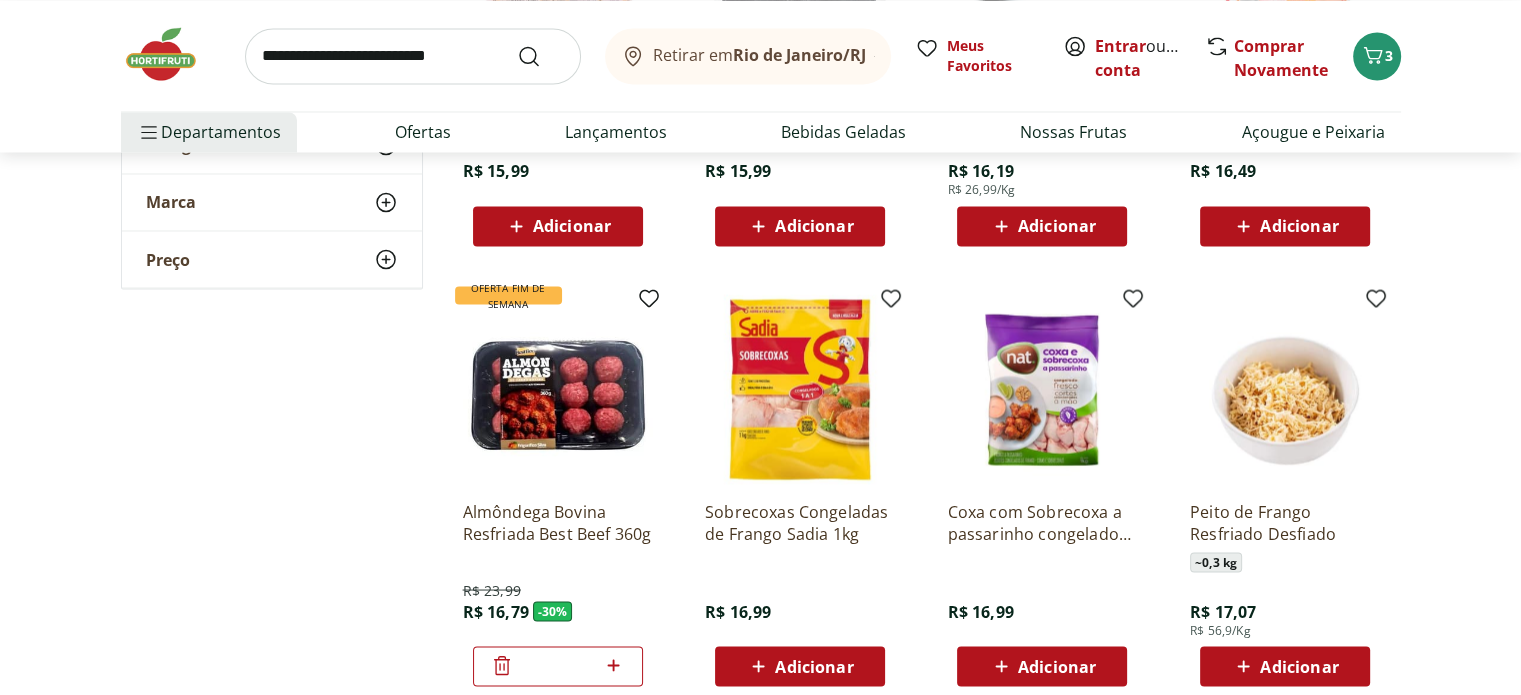 scroll, scrollTop: 3573, scrollLeft: 0, axis: vertical 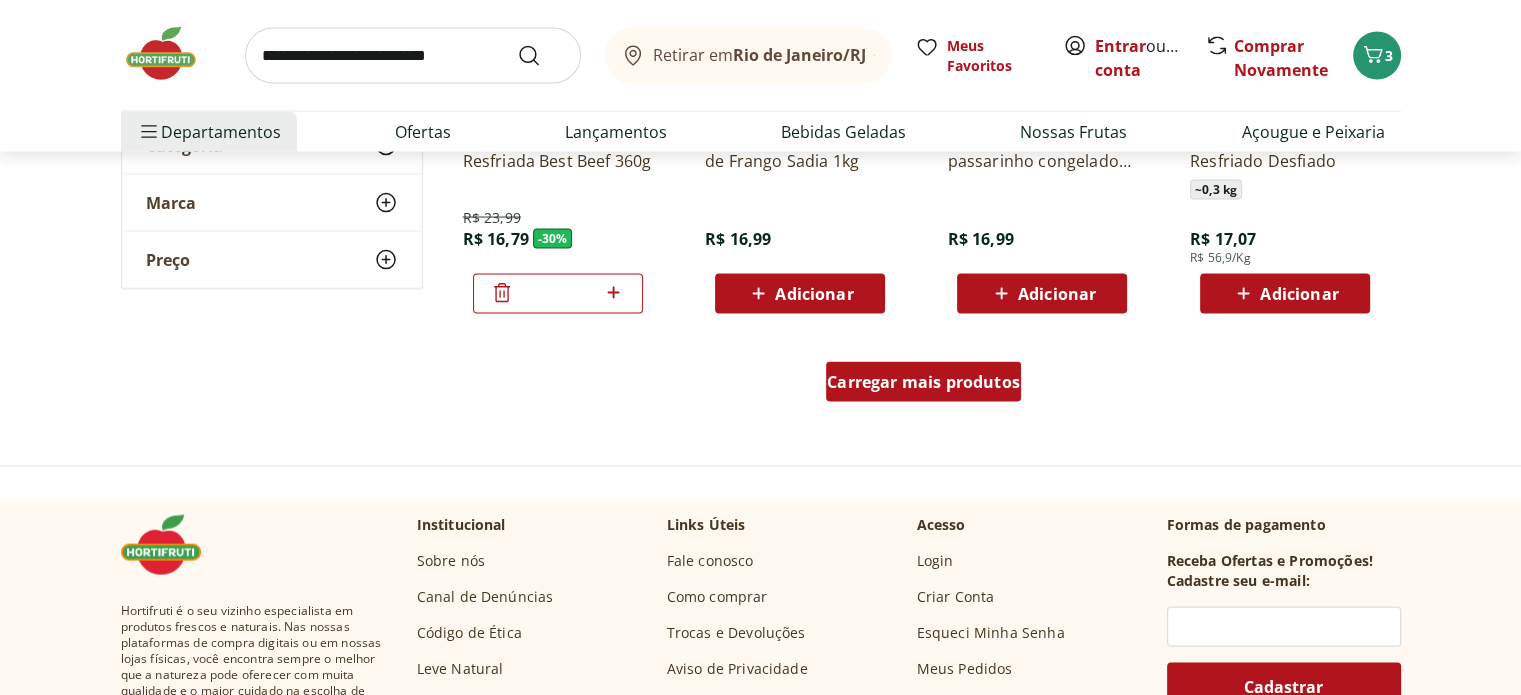 click on "Carregar mais produtos" at bounding box center [923, 382] 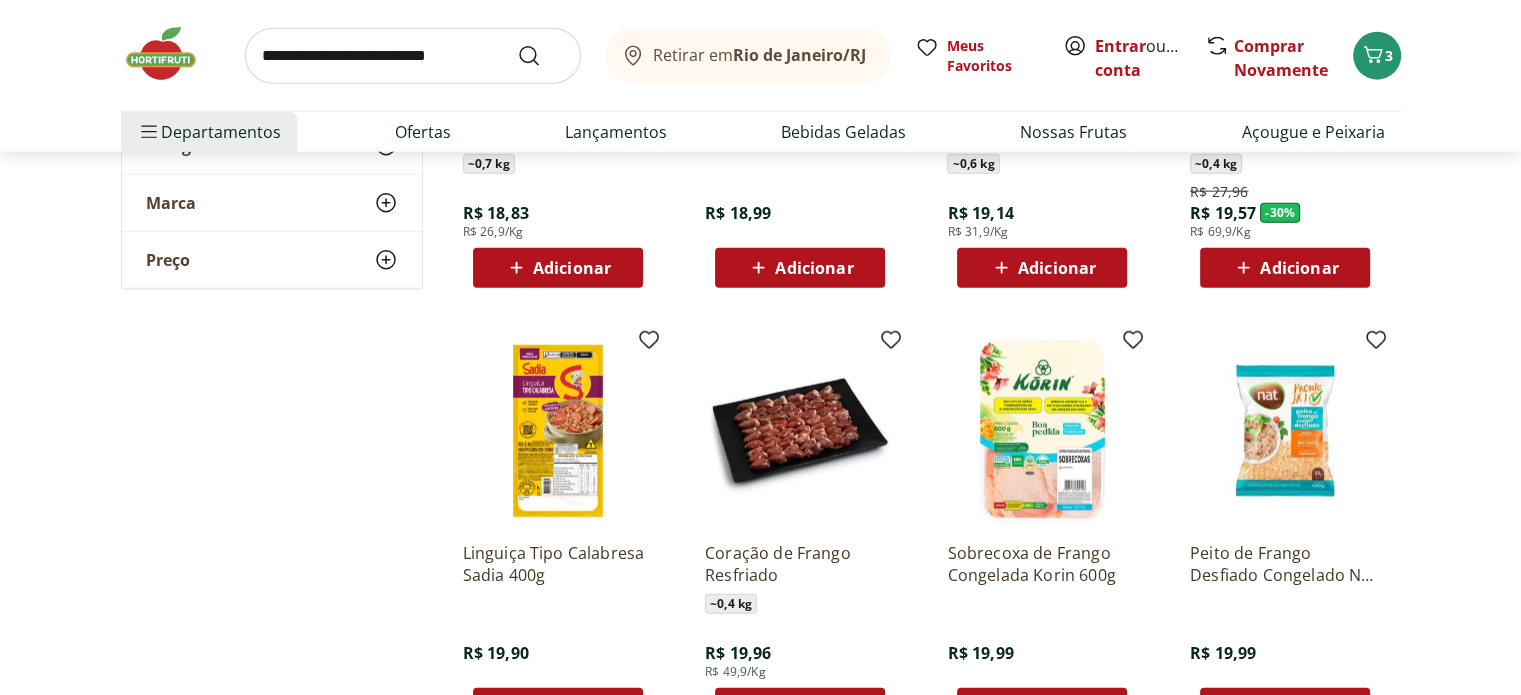 scroll, scrollTop: 4931, scrollLeft: 0, axis: vertical 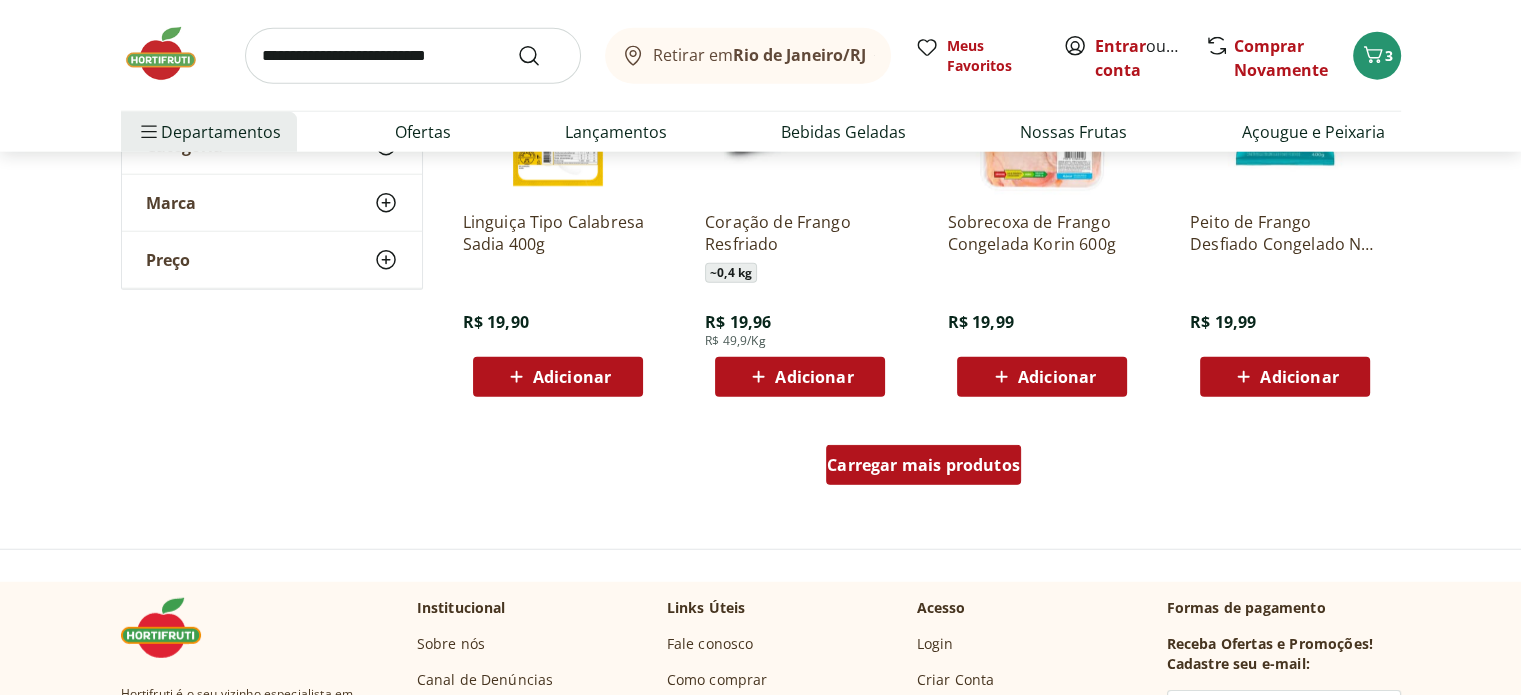click on "Carregar mais produtos" at bounding box center [923, 465] 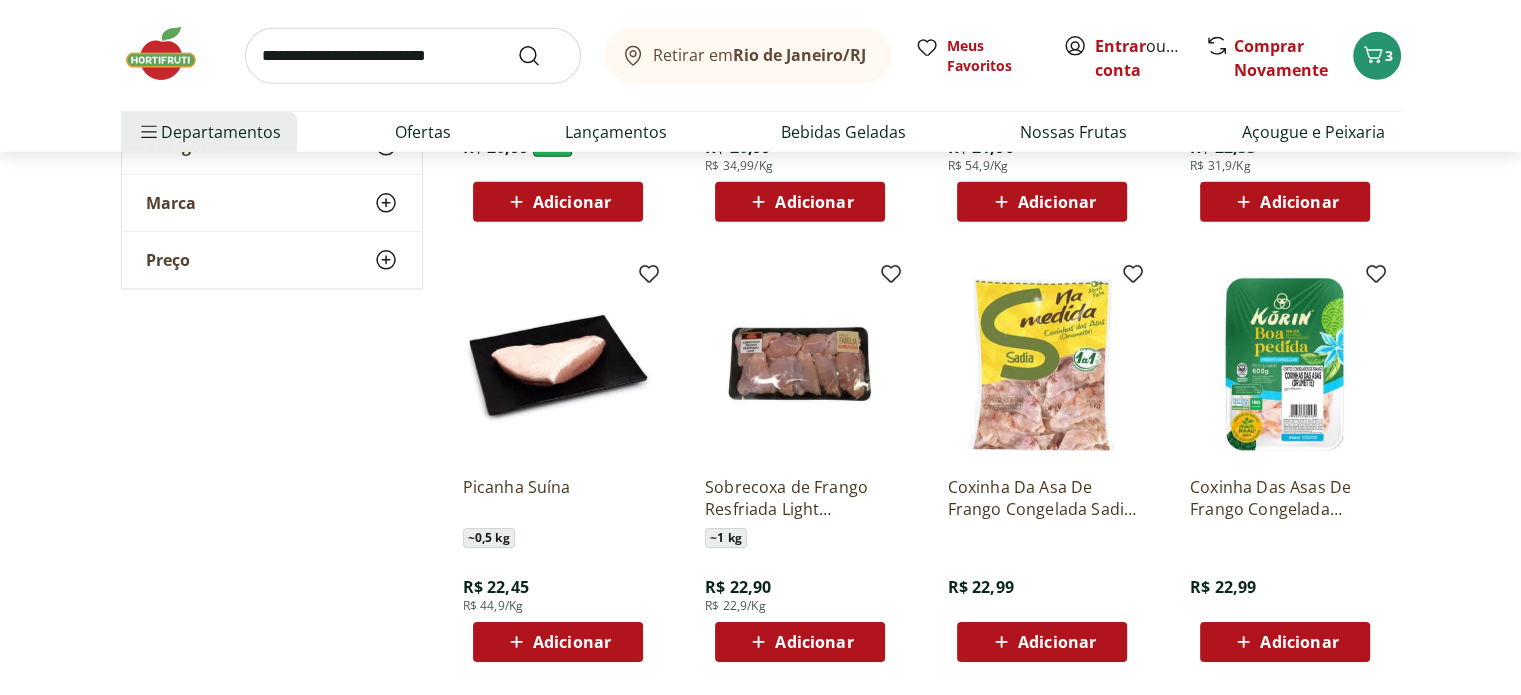 scroll, scrollTop: 6196, scrollLeft: 0, axis: vertical 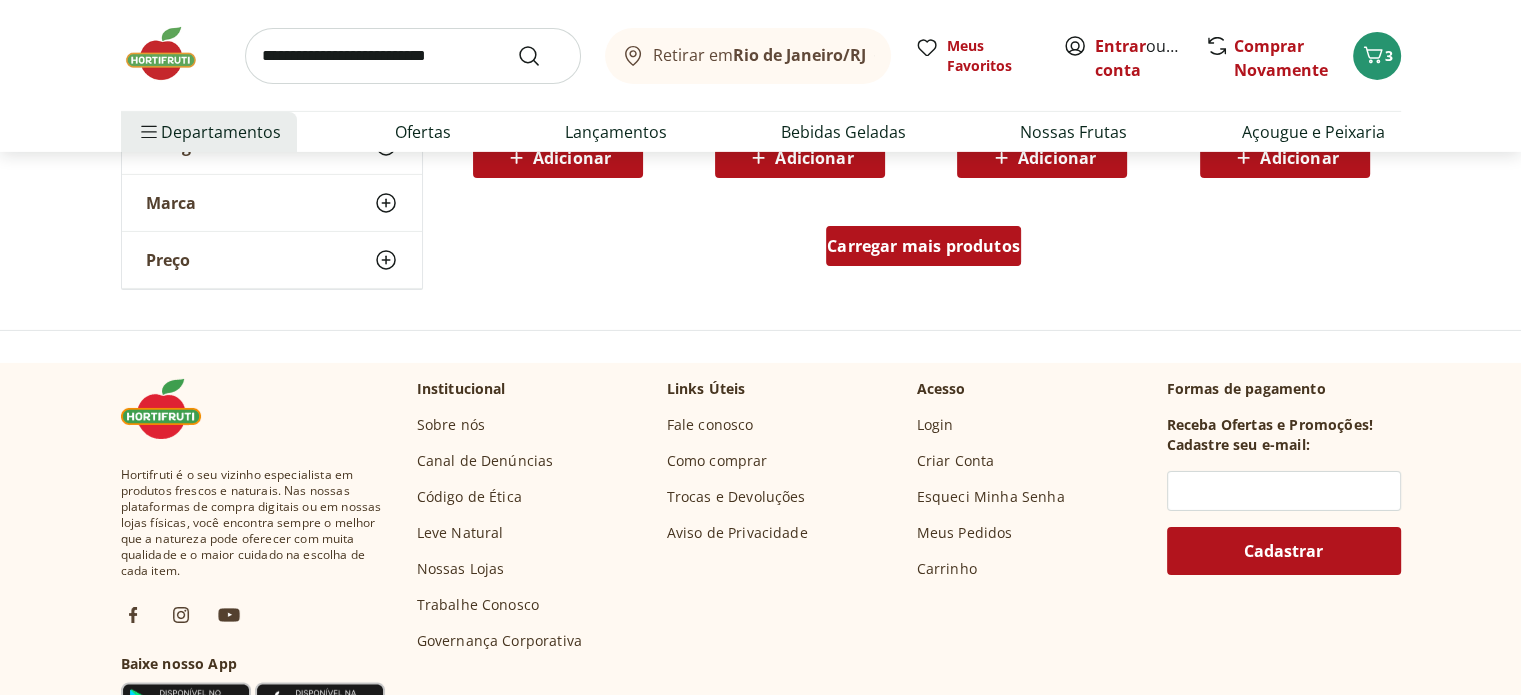 click on "Carregar mais produtos" at bounding box center [923, 246] 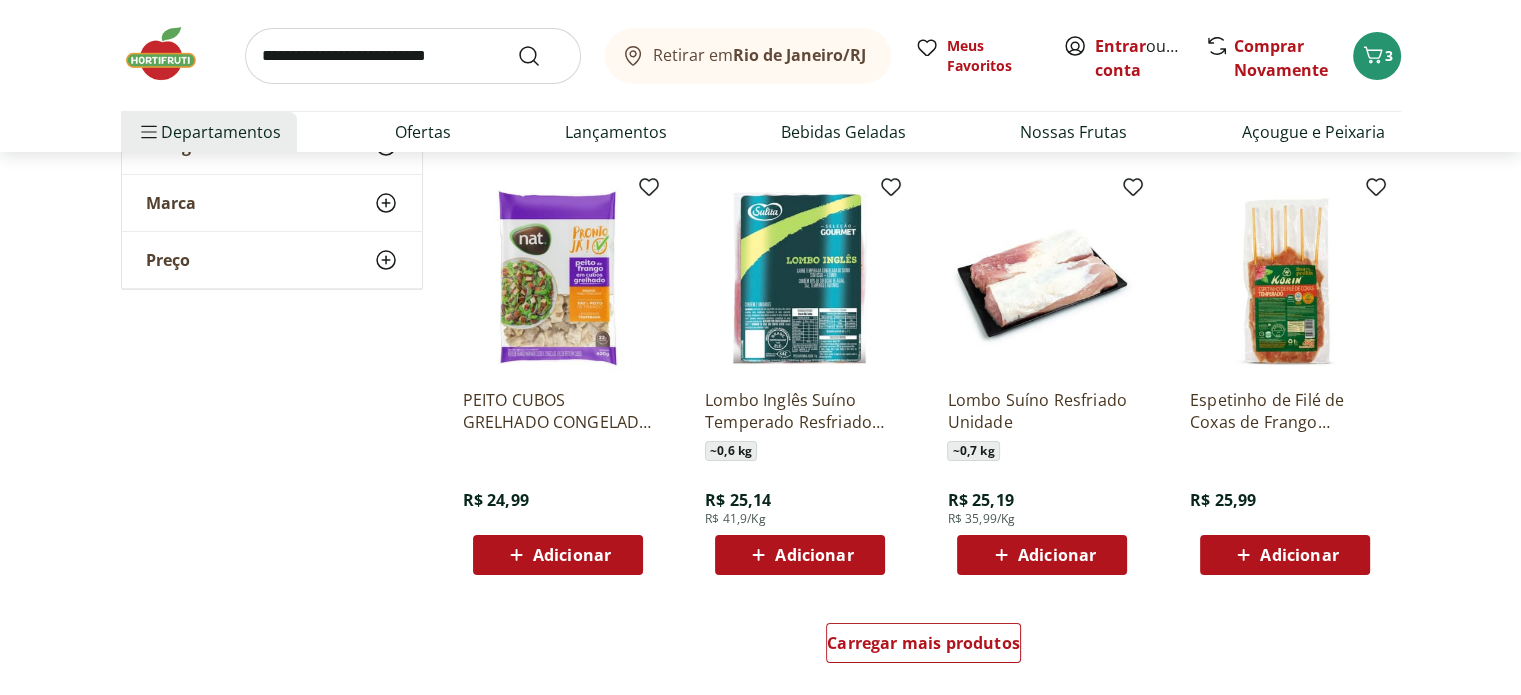 scroll, scrollTop: 7651, scrollLeft: 0, axis: vertical 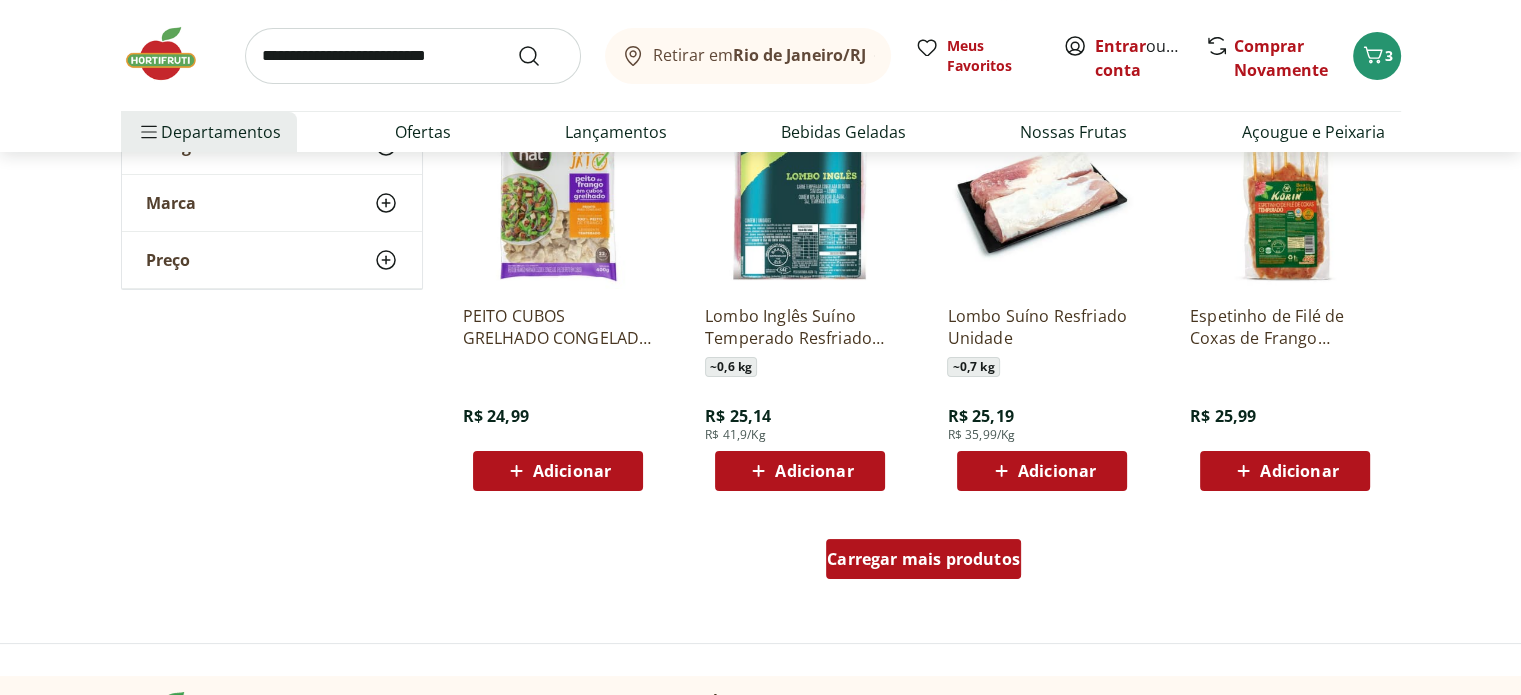 click on "Carregar mais produtos" at bounding box center [923, 559] 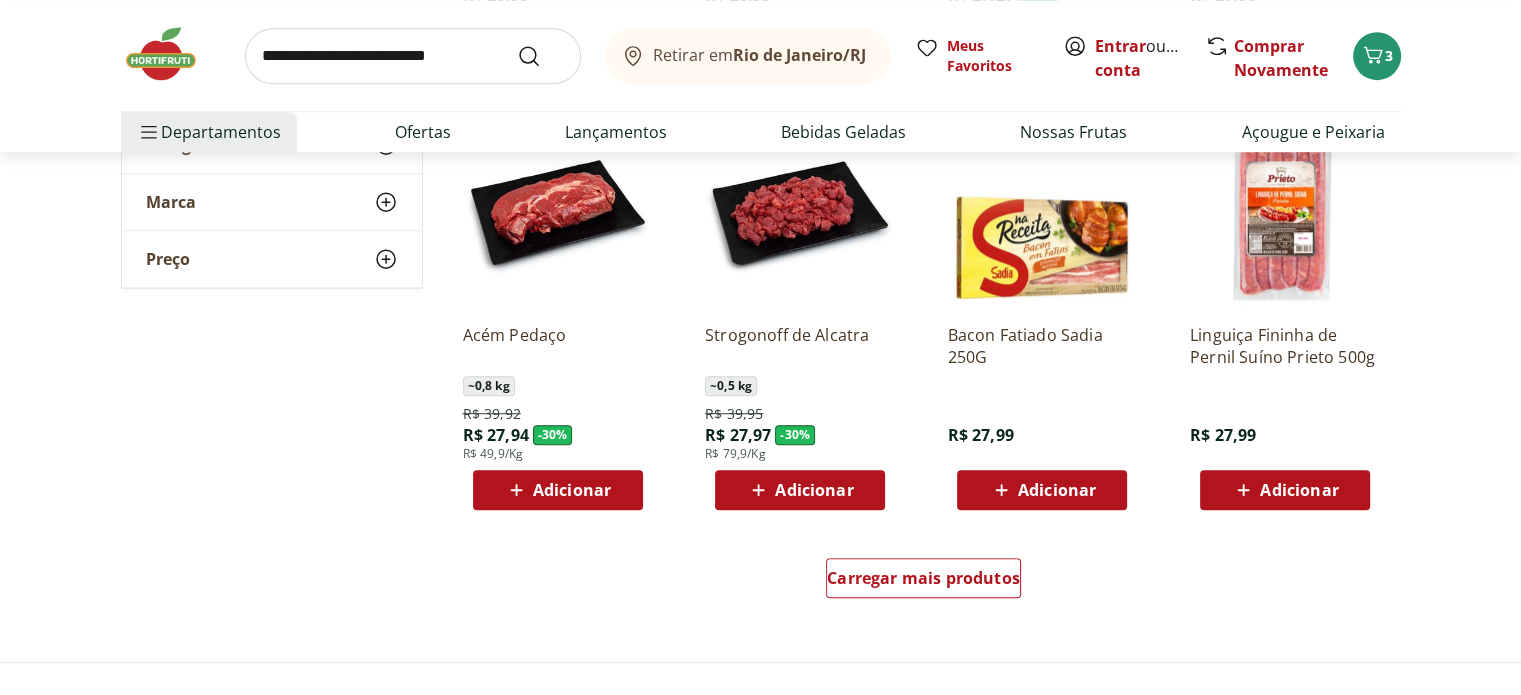scroll, scrollTop: 9059, scrollLeft: 0, axis: vertical 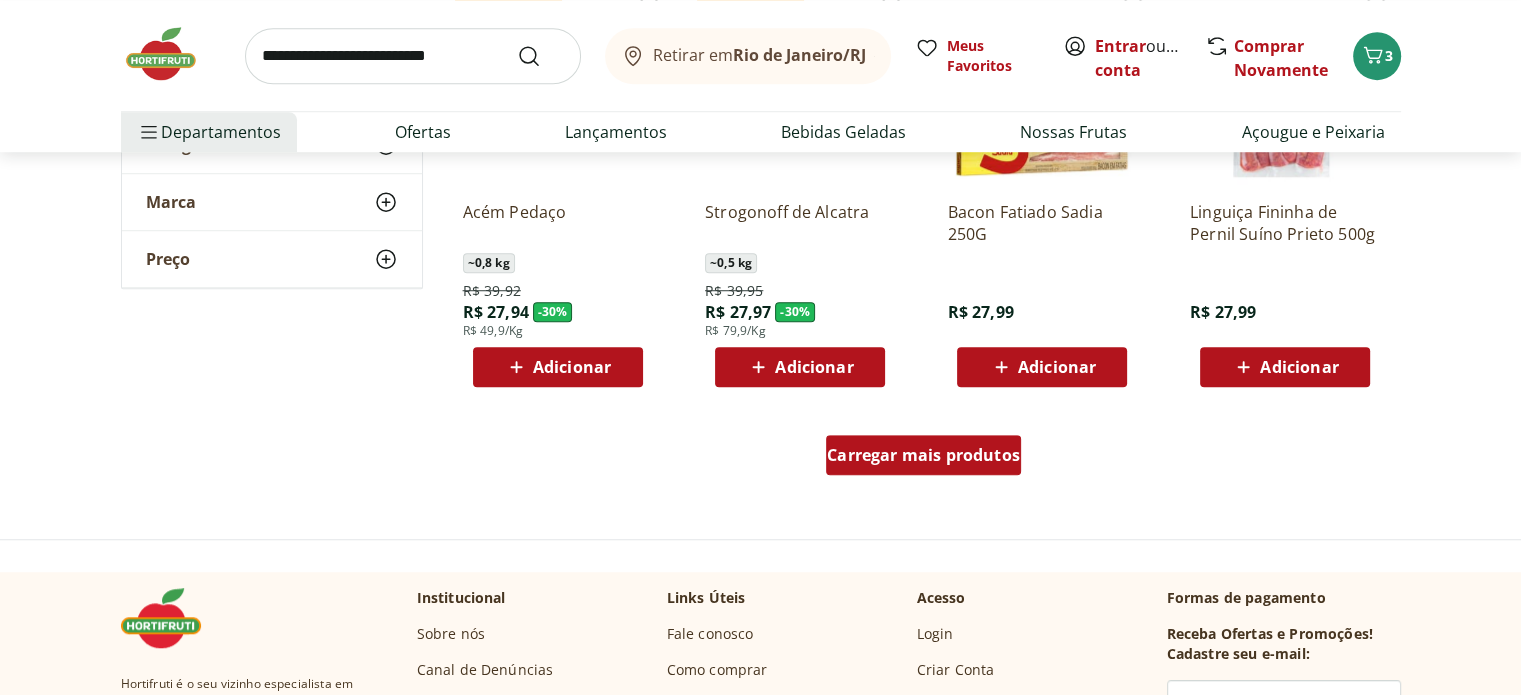 click on "Carregar mais produtos" at bounding box center [923, 455] 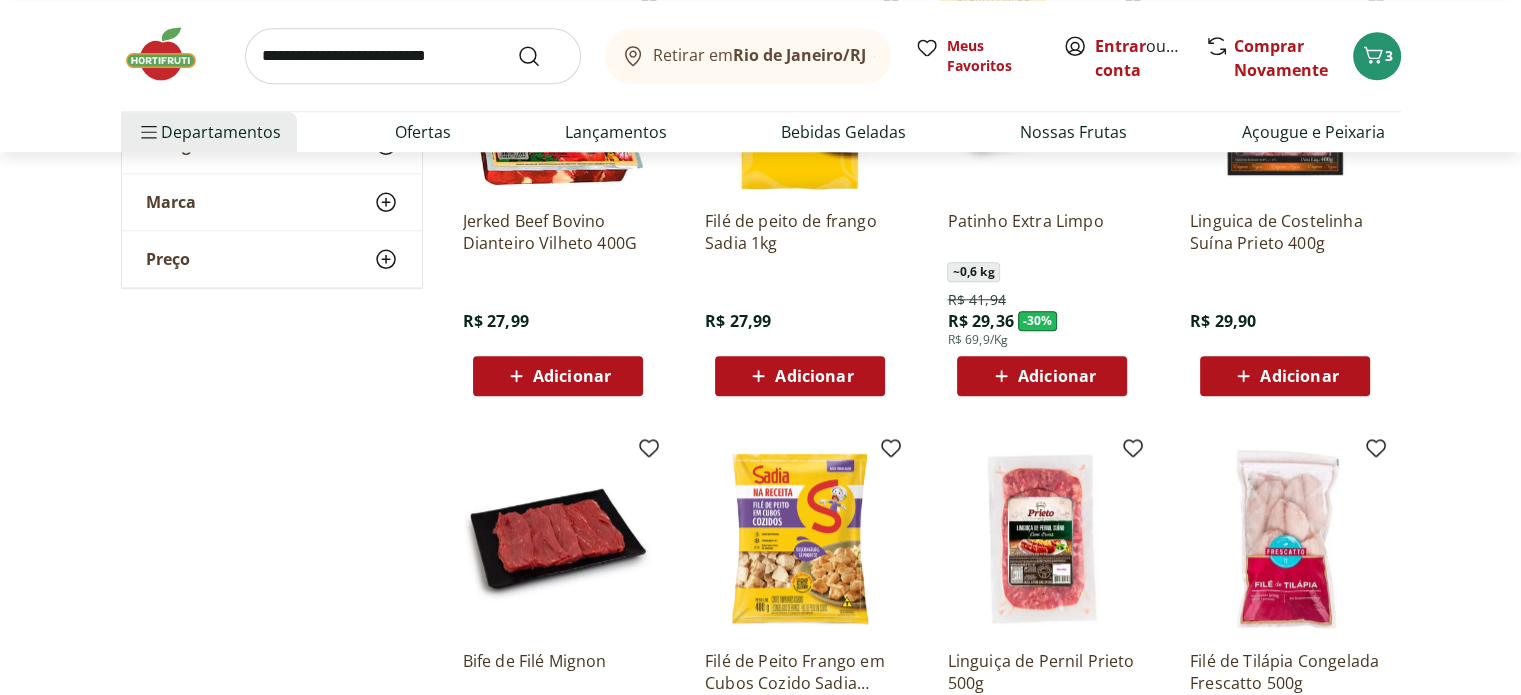 scroll, scrollTop: 9535, scrollLeft: 0, axis: vertical 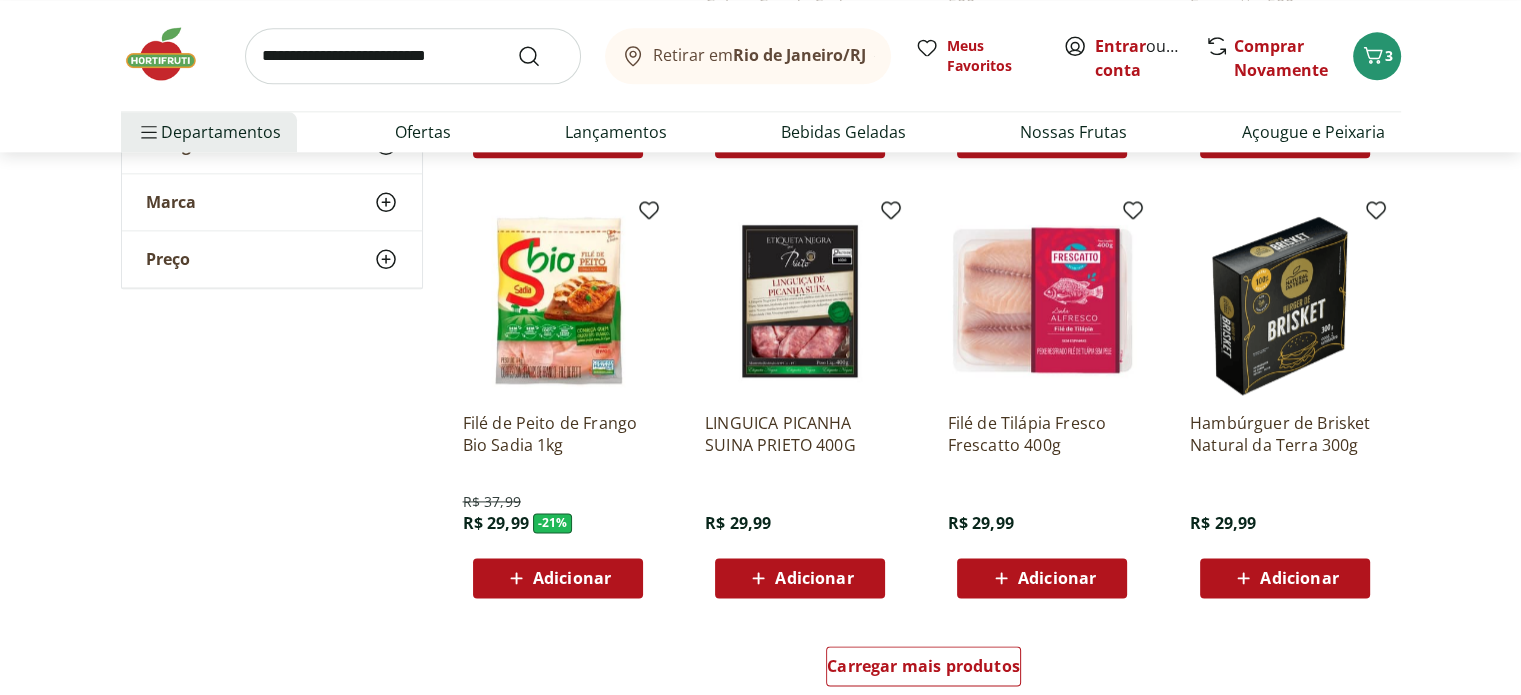 click on "Adicionar" at bounding box center (1057, 578) 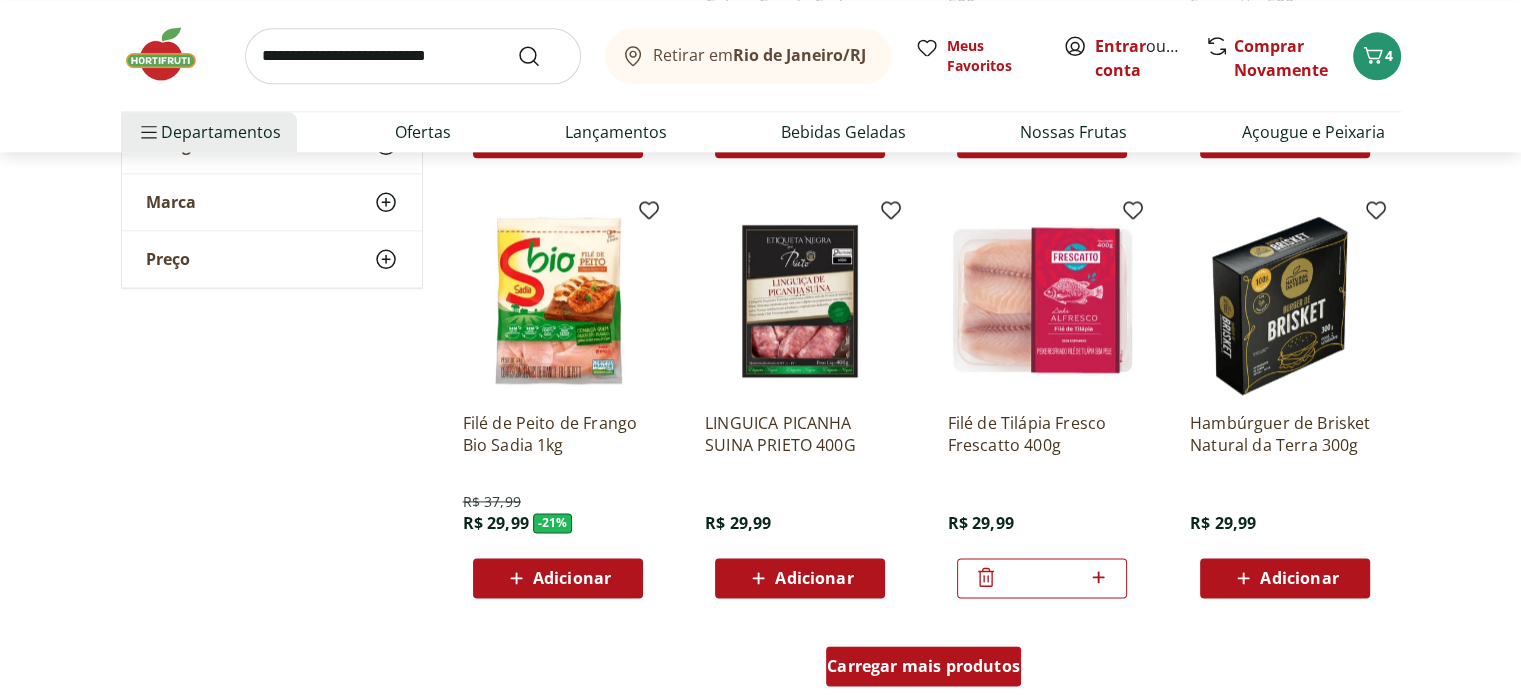 click on "Carregar mais produtos" at bounding box center [923, 666] 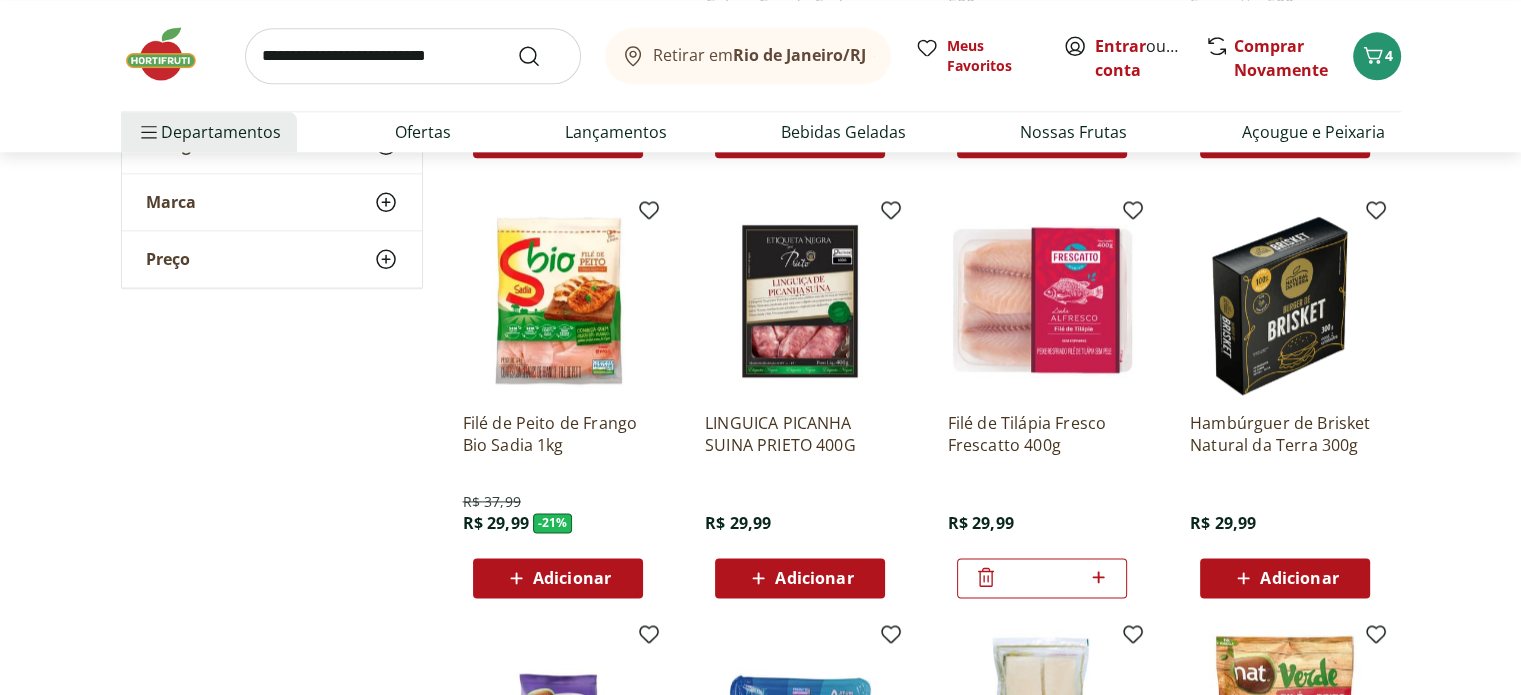 scroll, scrollTop: 10252, scrollLeft: 0, axis: vertical 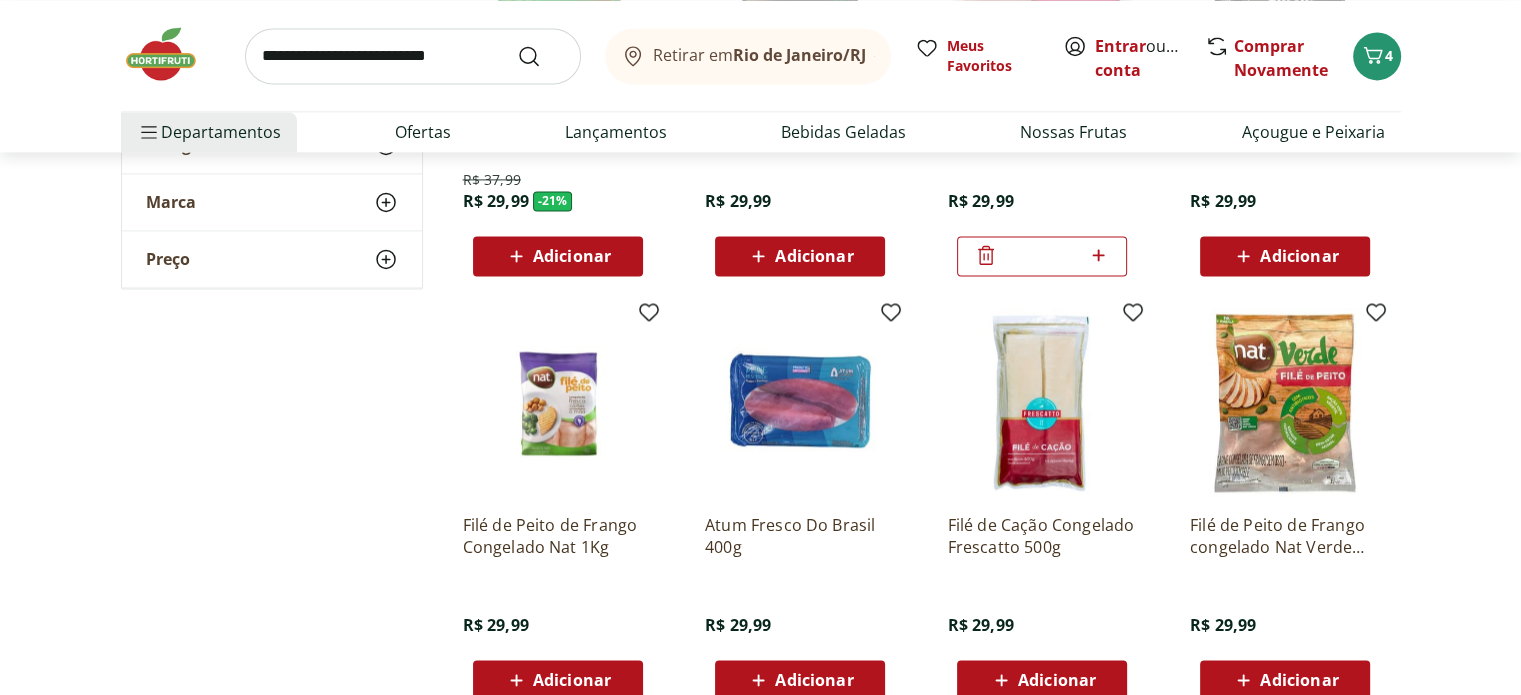 click 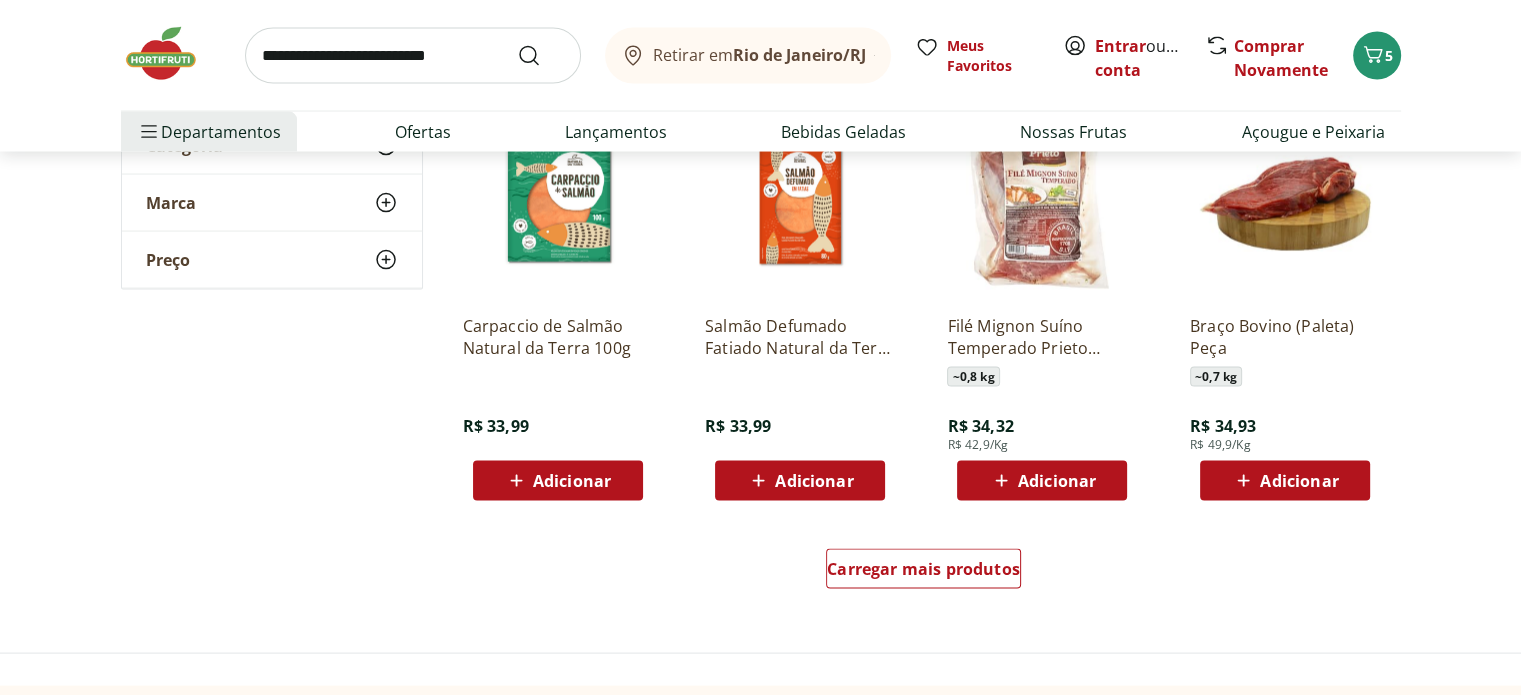 scroll, scrollTop: 11570, scrollLeft: 0, axis: vertical 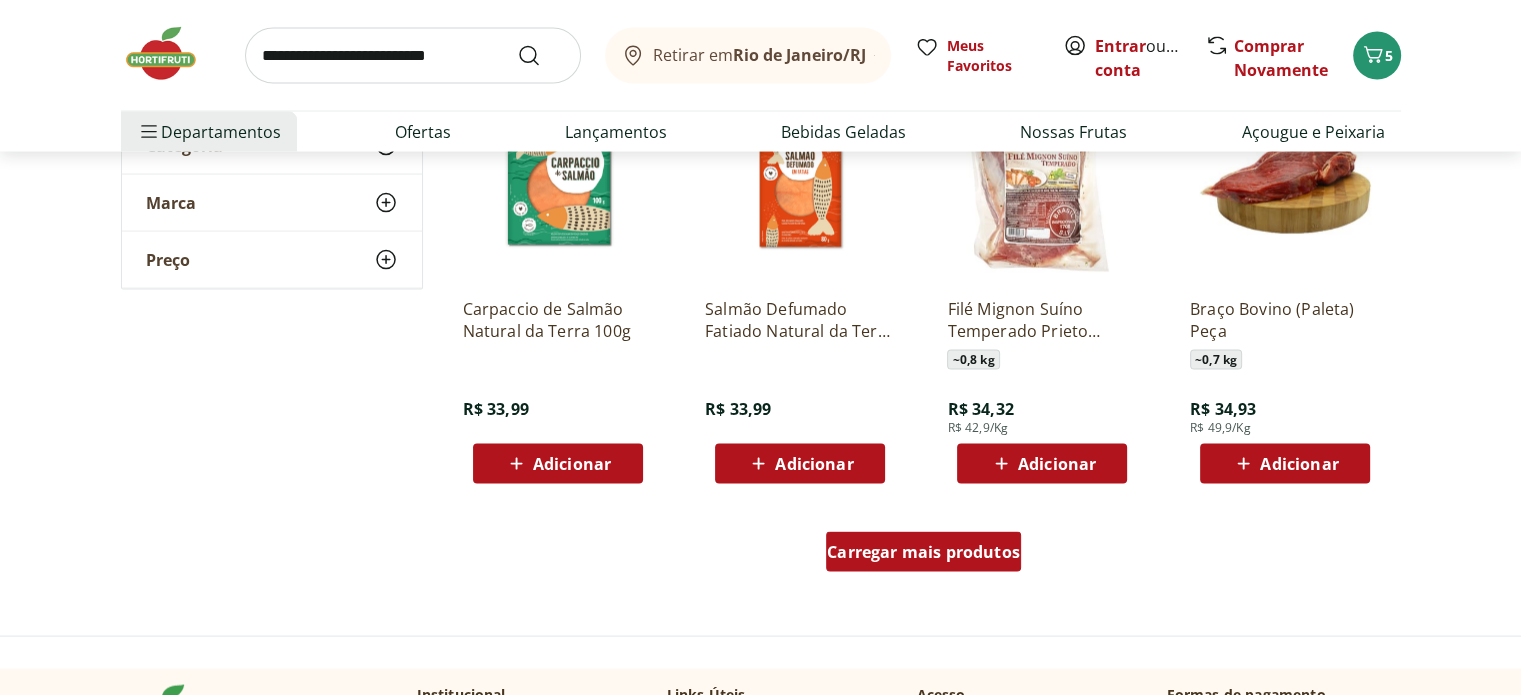 click on "Carregar mais produtos" at bounding box center (923, 552) 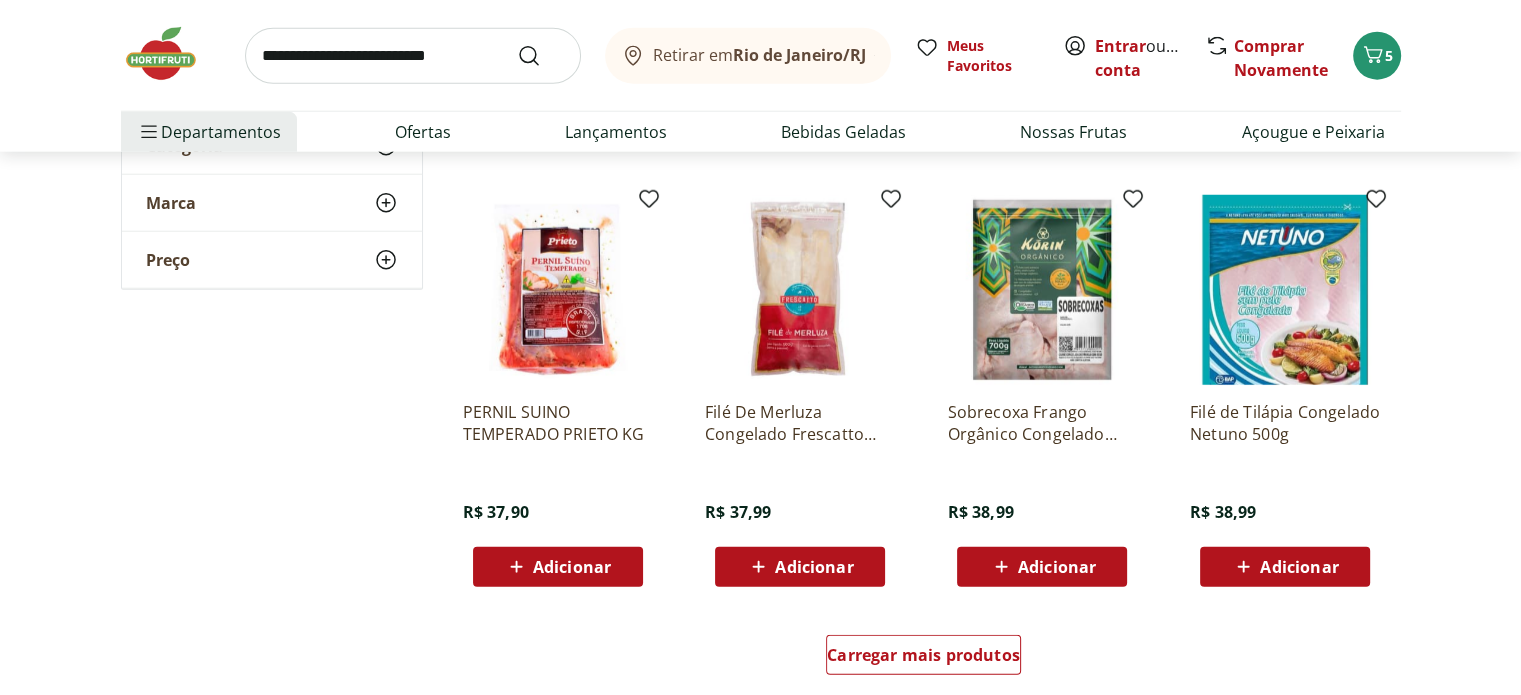 scroll, scrollTop: 12955, scrollLeft: 0, axis: vertical 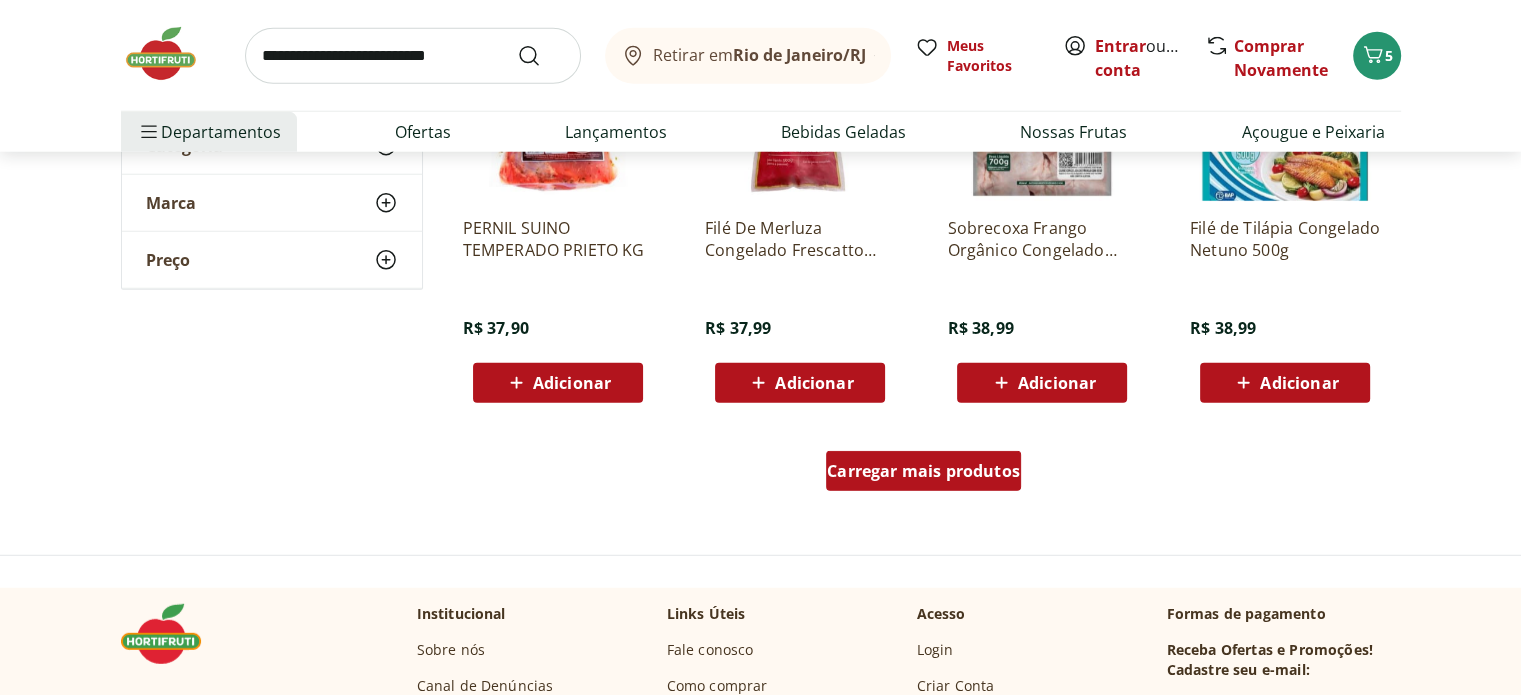 click on "Carregar mais produtos" at bounding box center (923, 471) 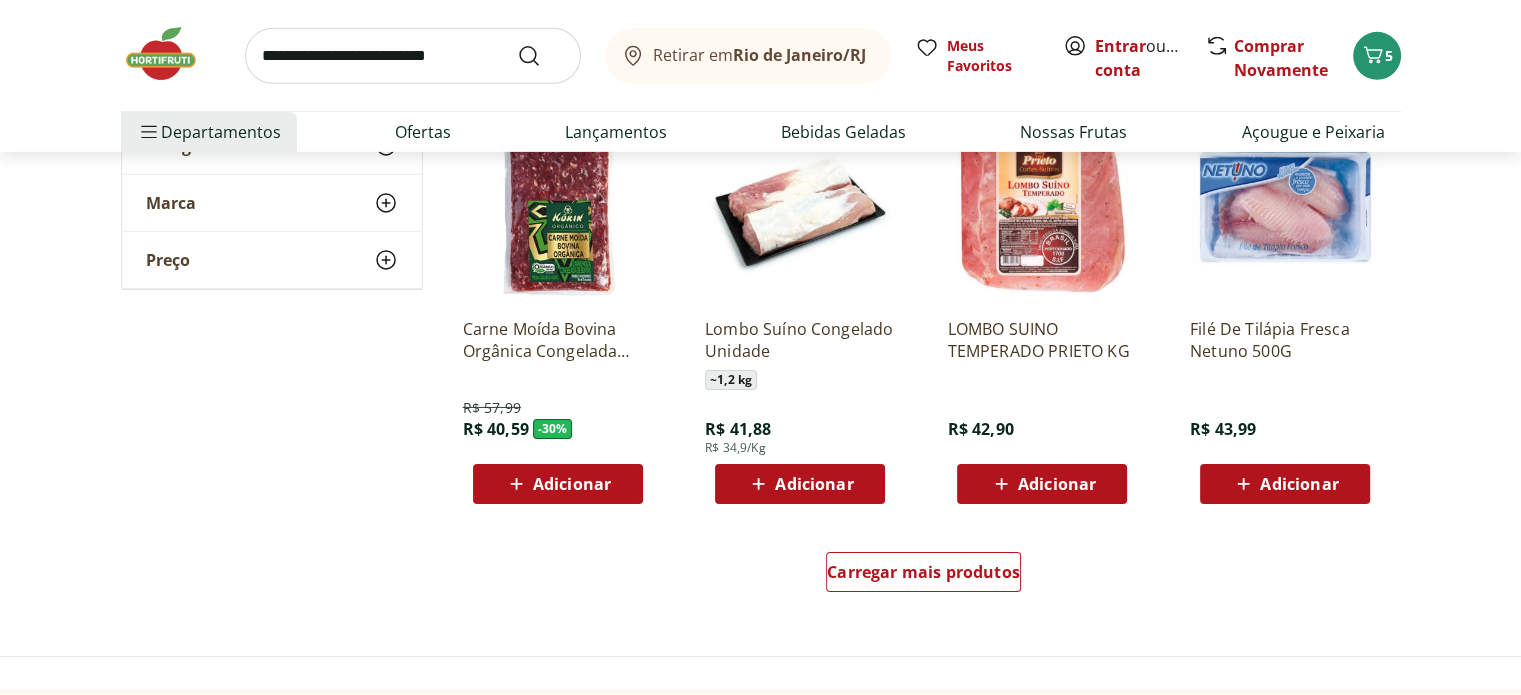 scroll, scrollTop: 13819, scrollLeft: 0, axis: vertical 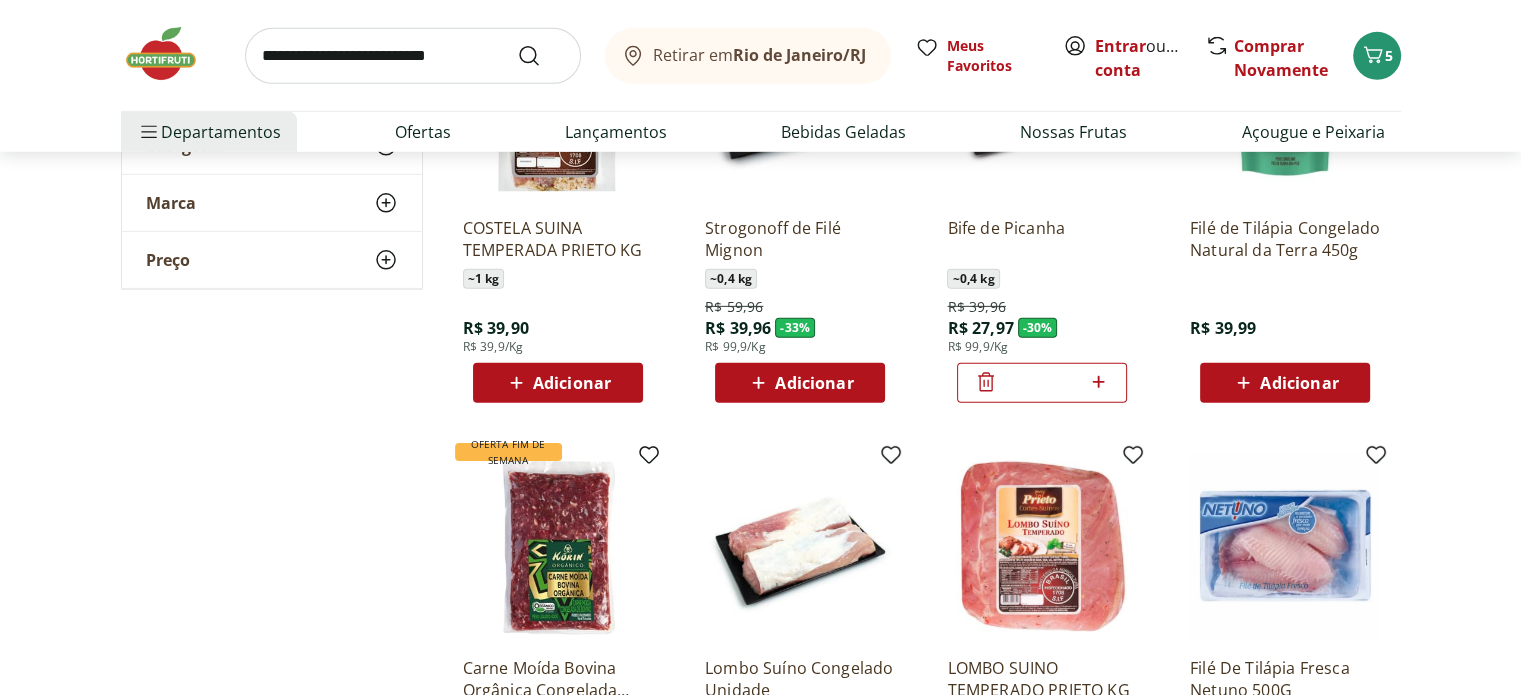 click at bounding box center [413, 56] 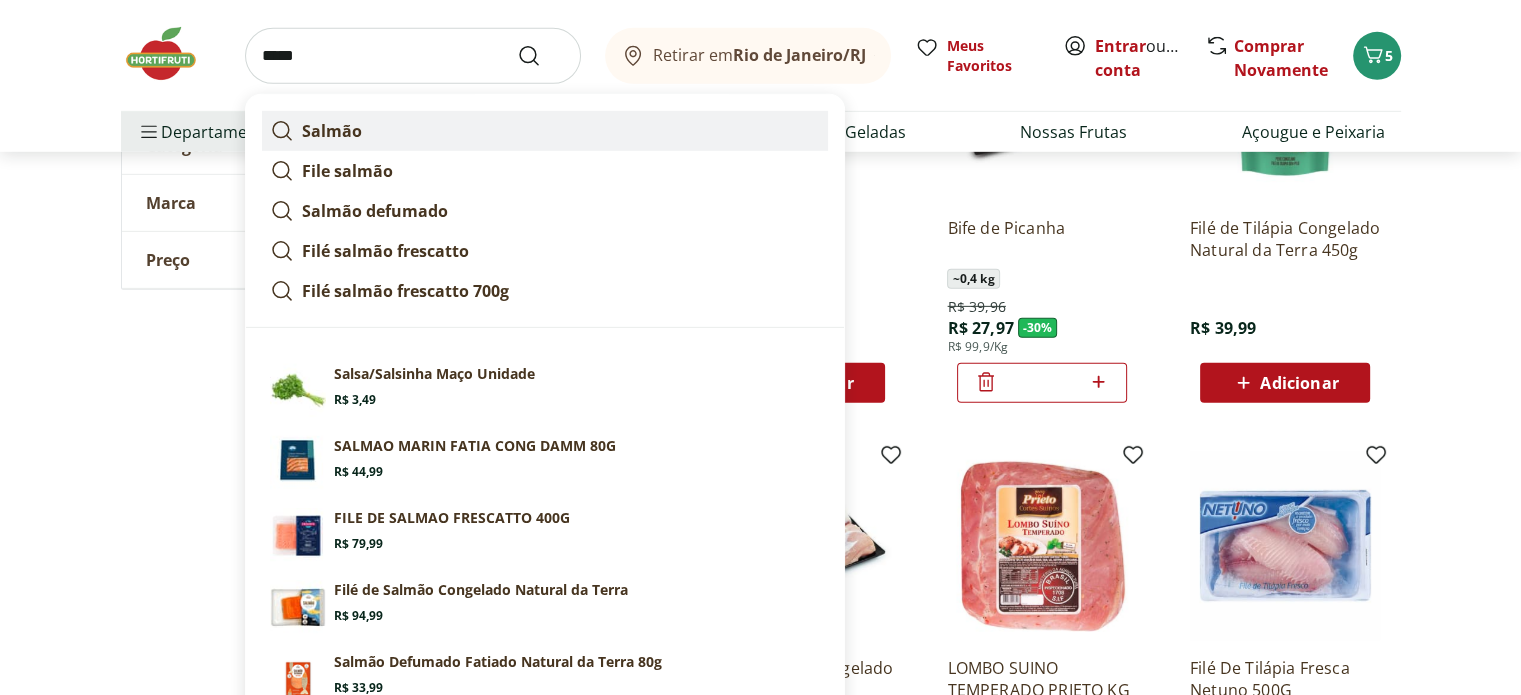 click on "Salmão" at bounding box center (332, 131) 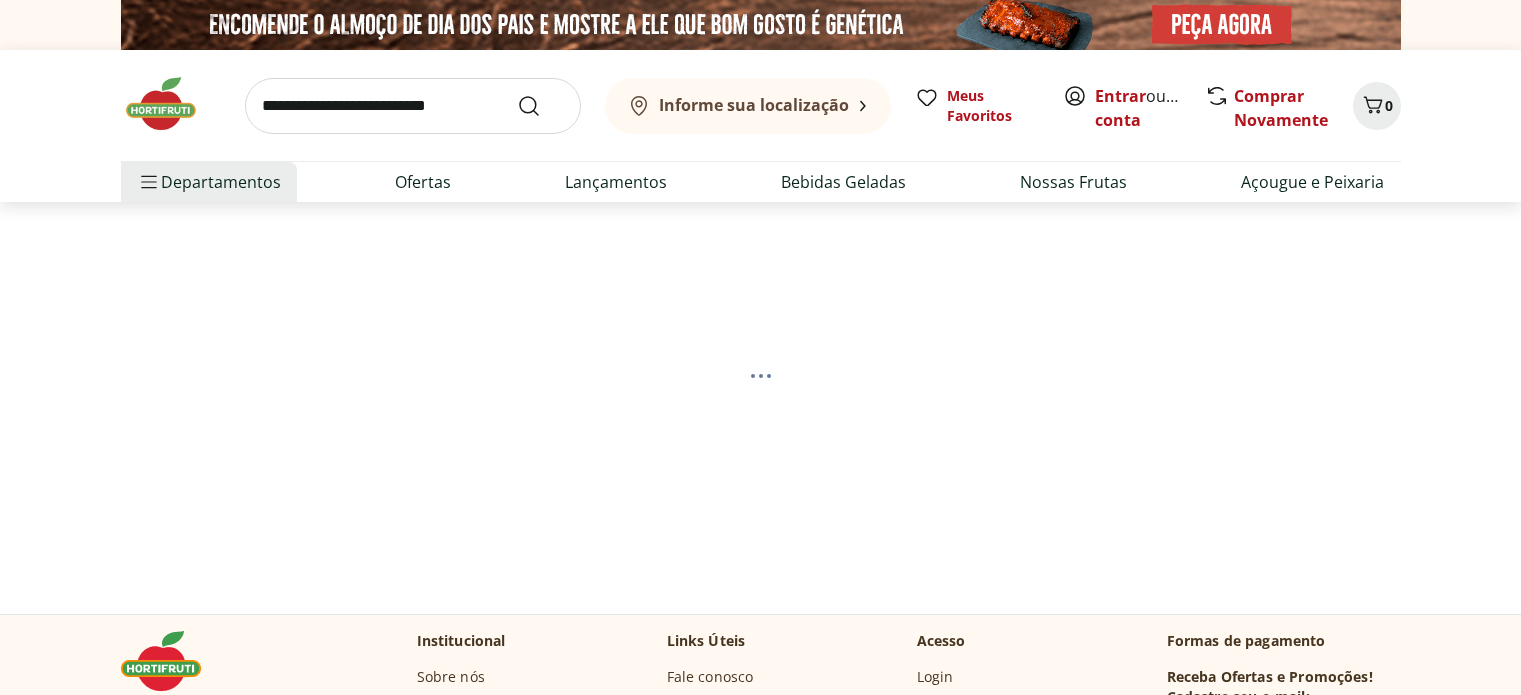 scroll, scrollTop: 0, scrollLeft: 0, axis: both 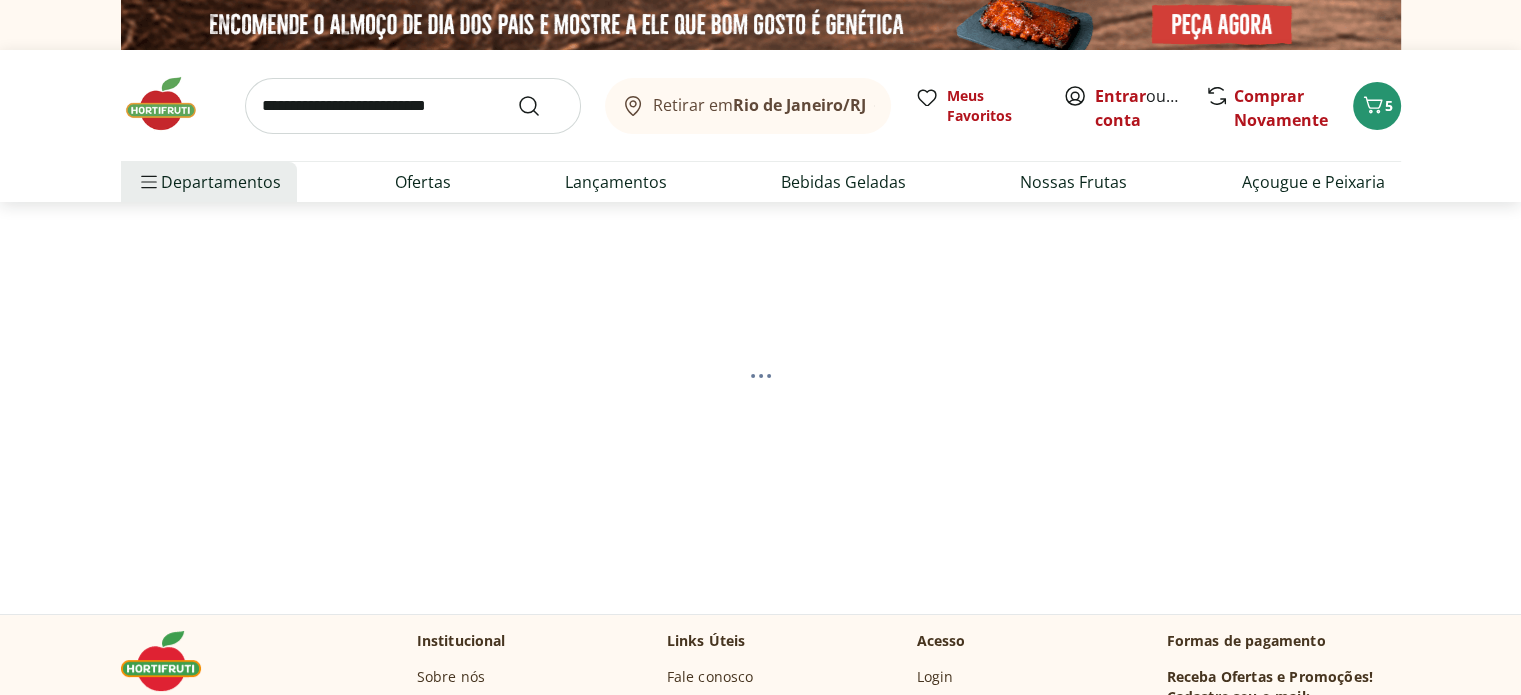select on "**********" 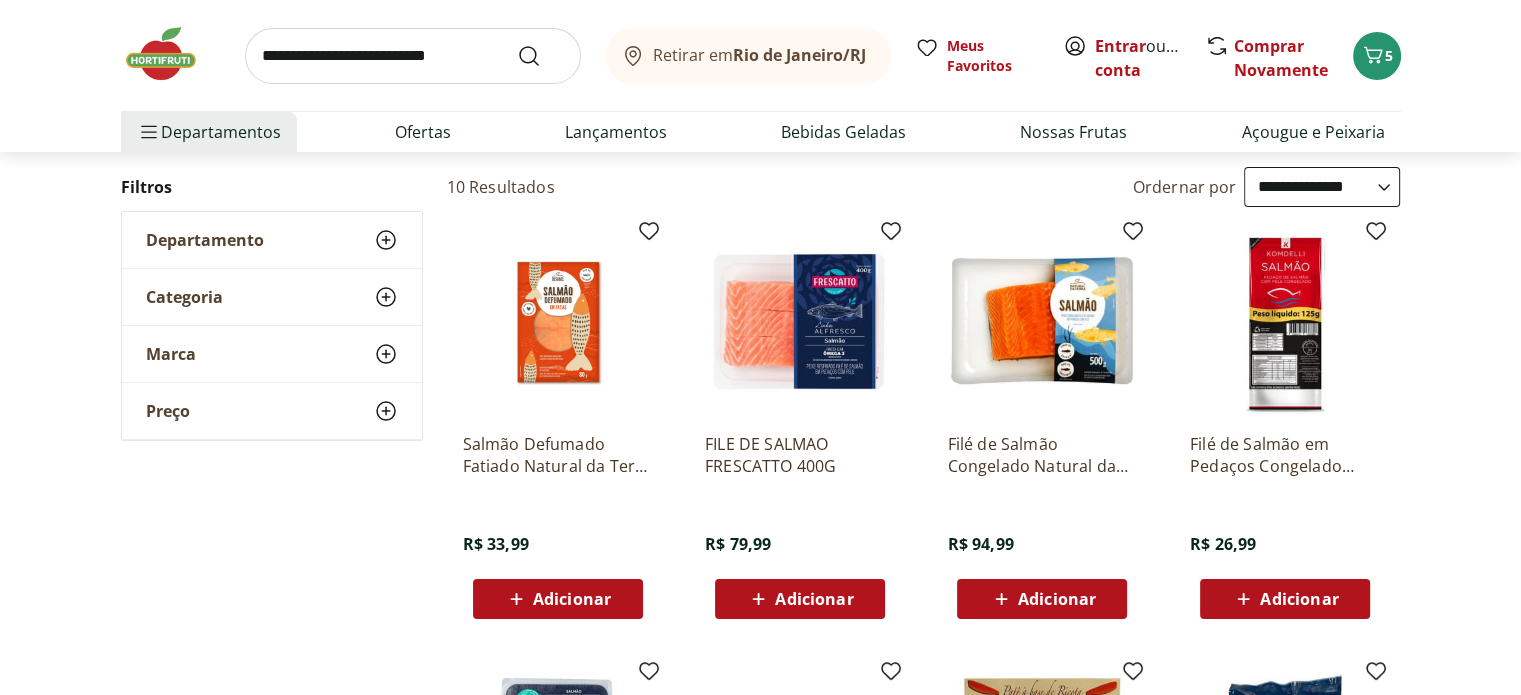 scroll, scrollTop: 220, scrollLeft: 0, axis: vertical 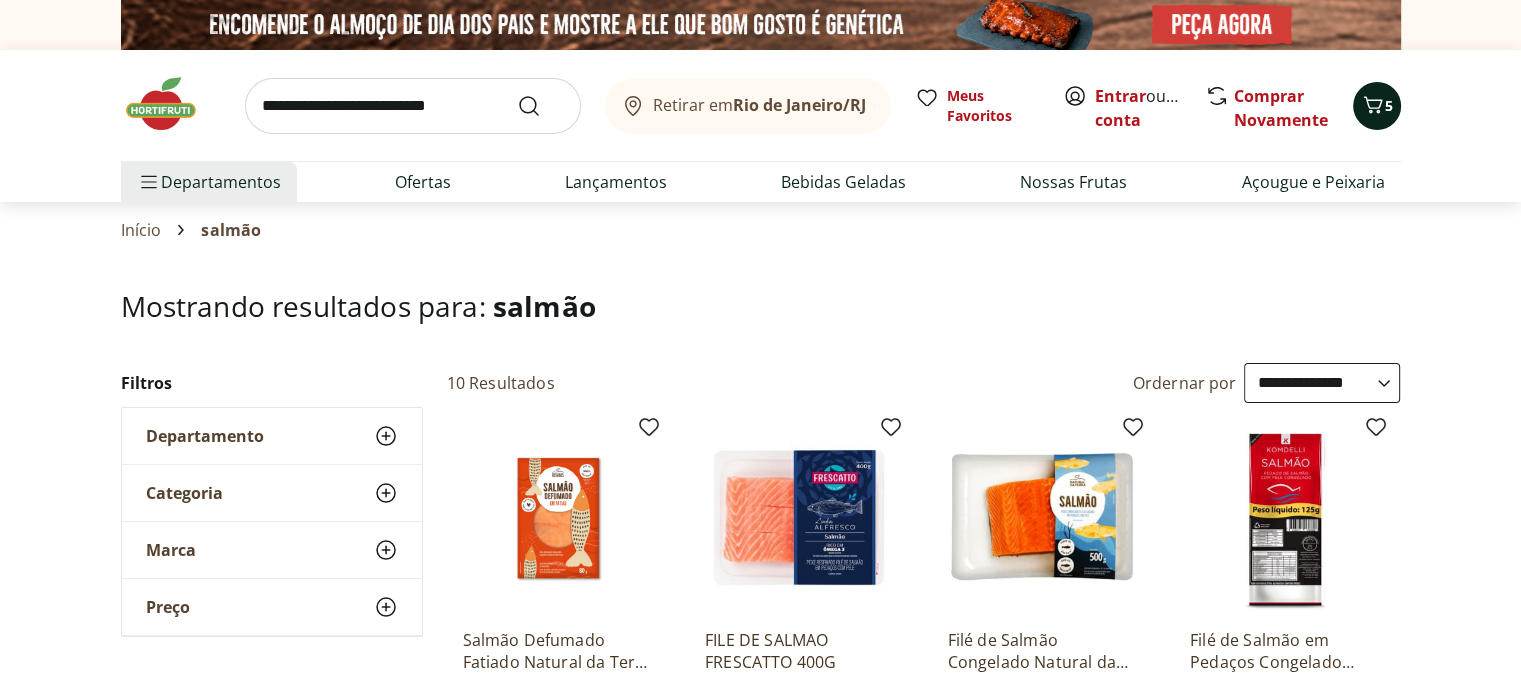 click 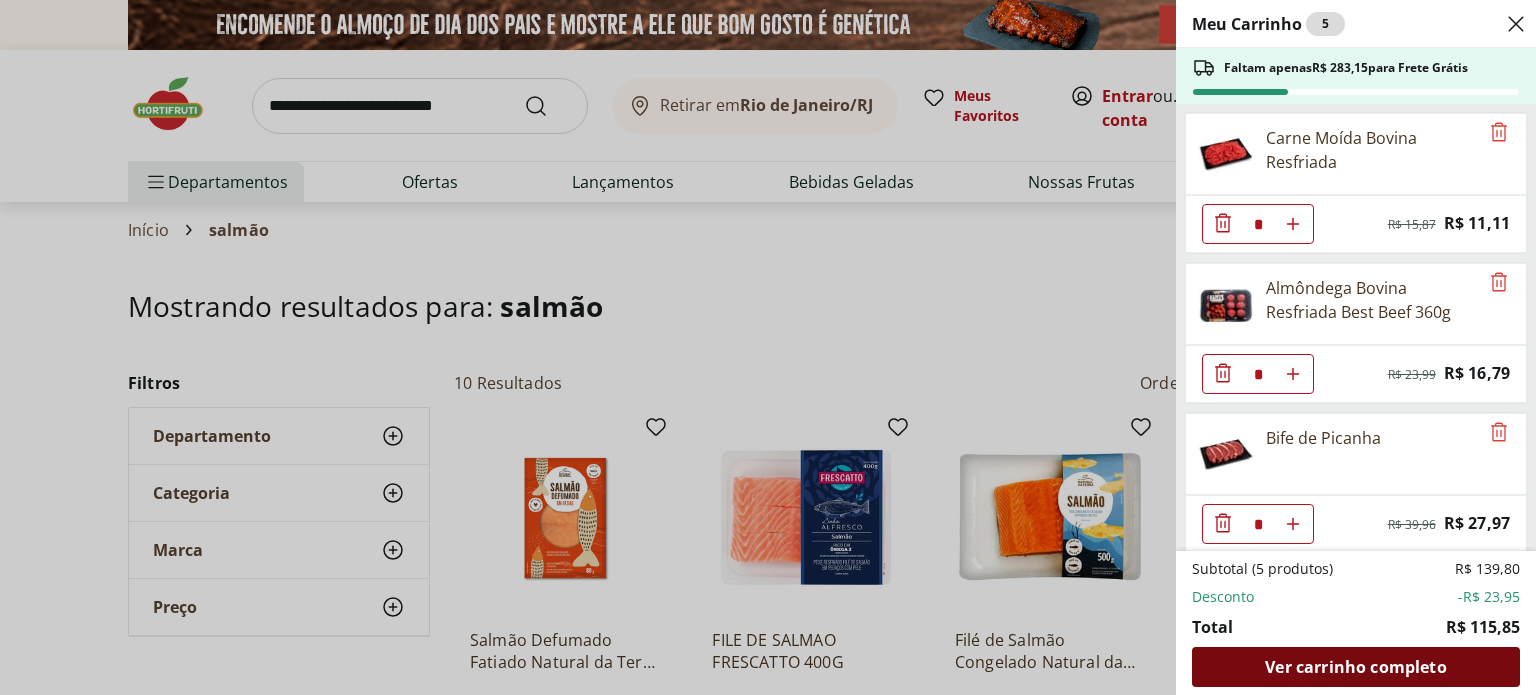 click on "Ver carrinho completo" at bounding box center (1355, 667) 